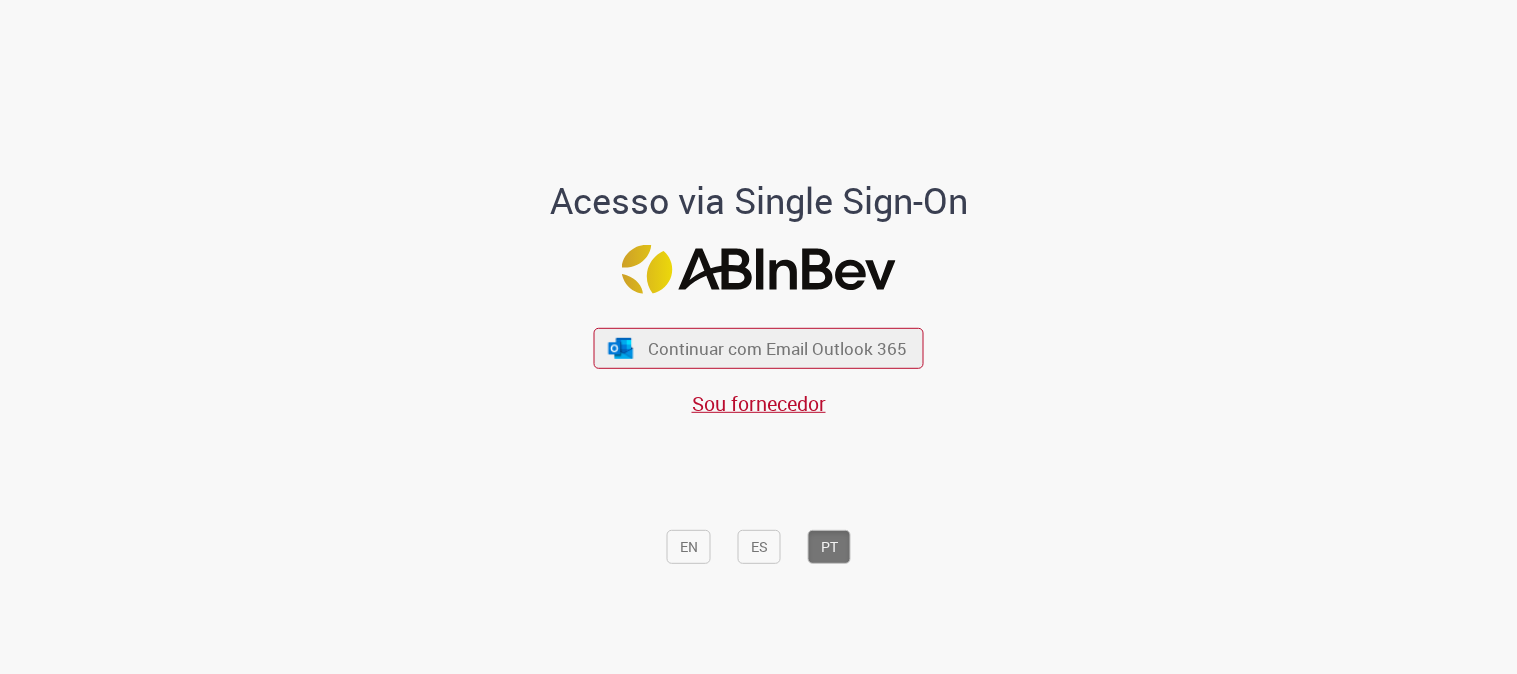scroll, scrollTop: 0, scrollLeft: 0, axis: both 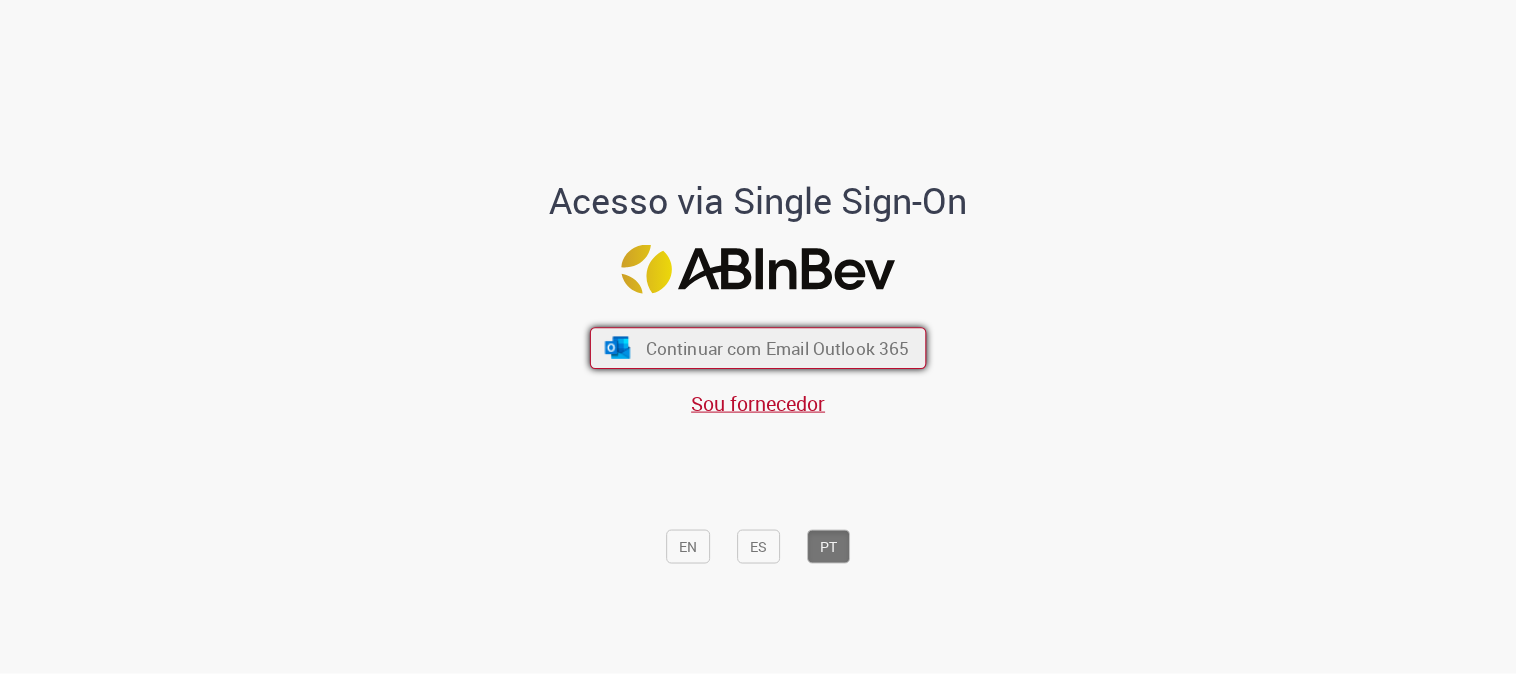 click on "Continuar com Email Outlook 365" at bounding box center (778, 348) 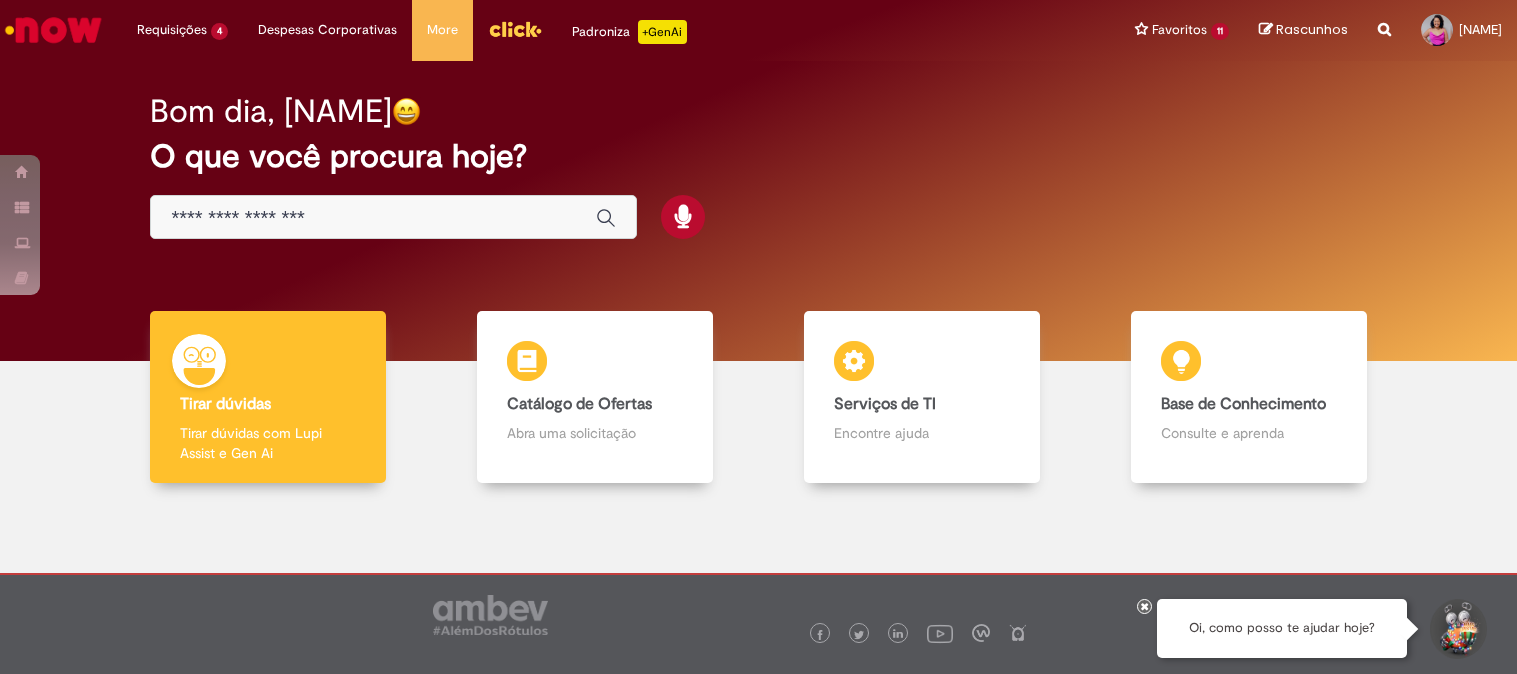 scroll, scrollTop: 0, scrollLeft: 0, axis: both 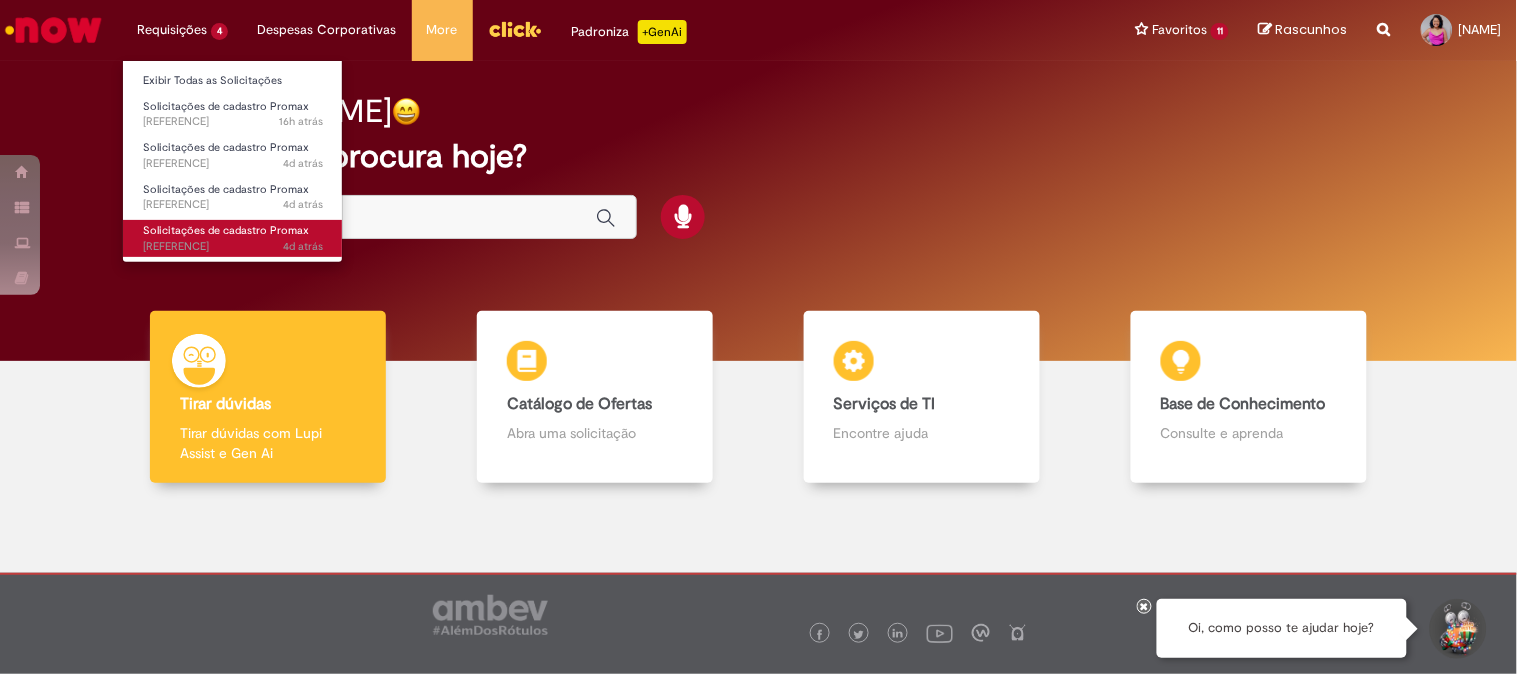 click on "Solicitações de cadastro Promax" at bounding box center [226, 230] 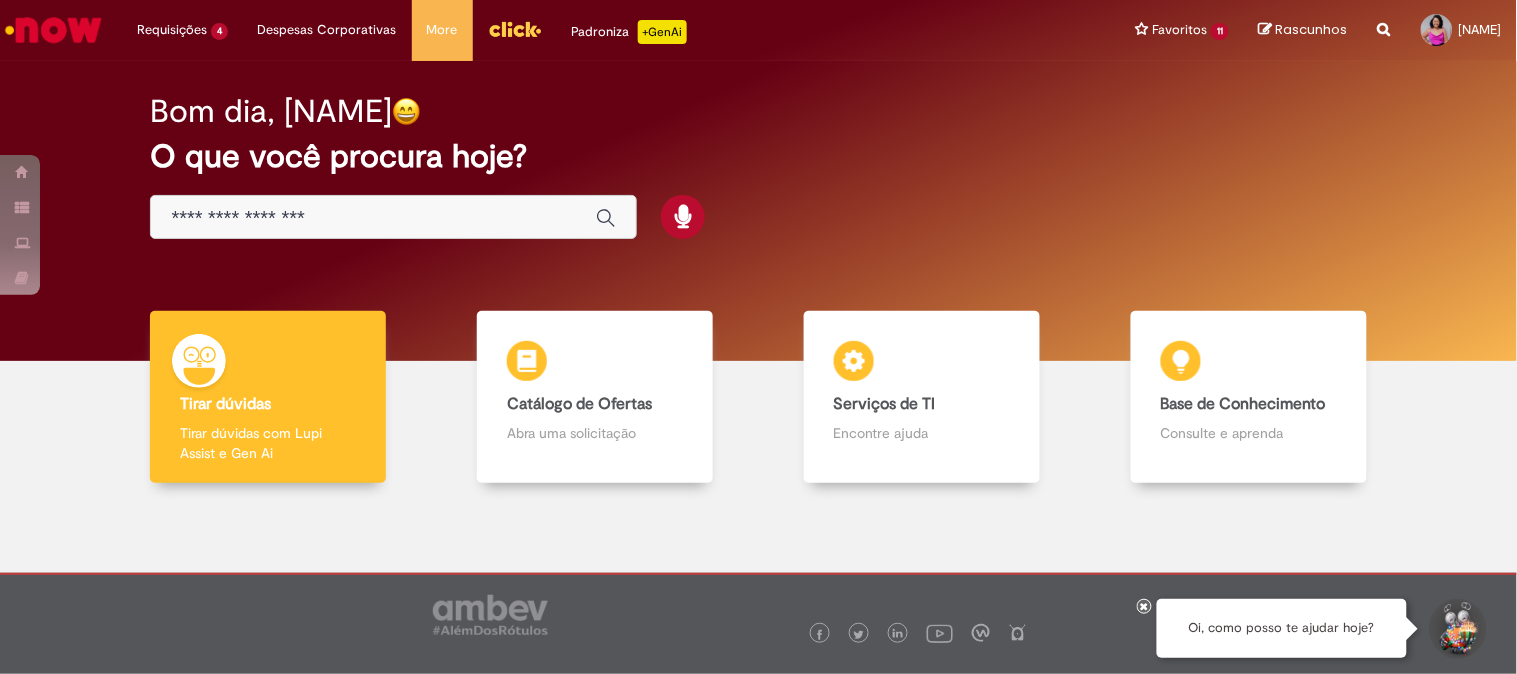 scroll, scrollTop: 52, scrollLeft: 0, axis: vertical 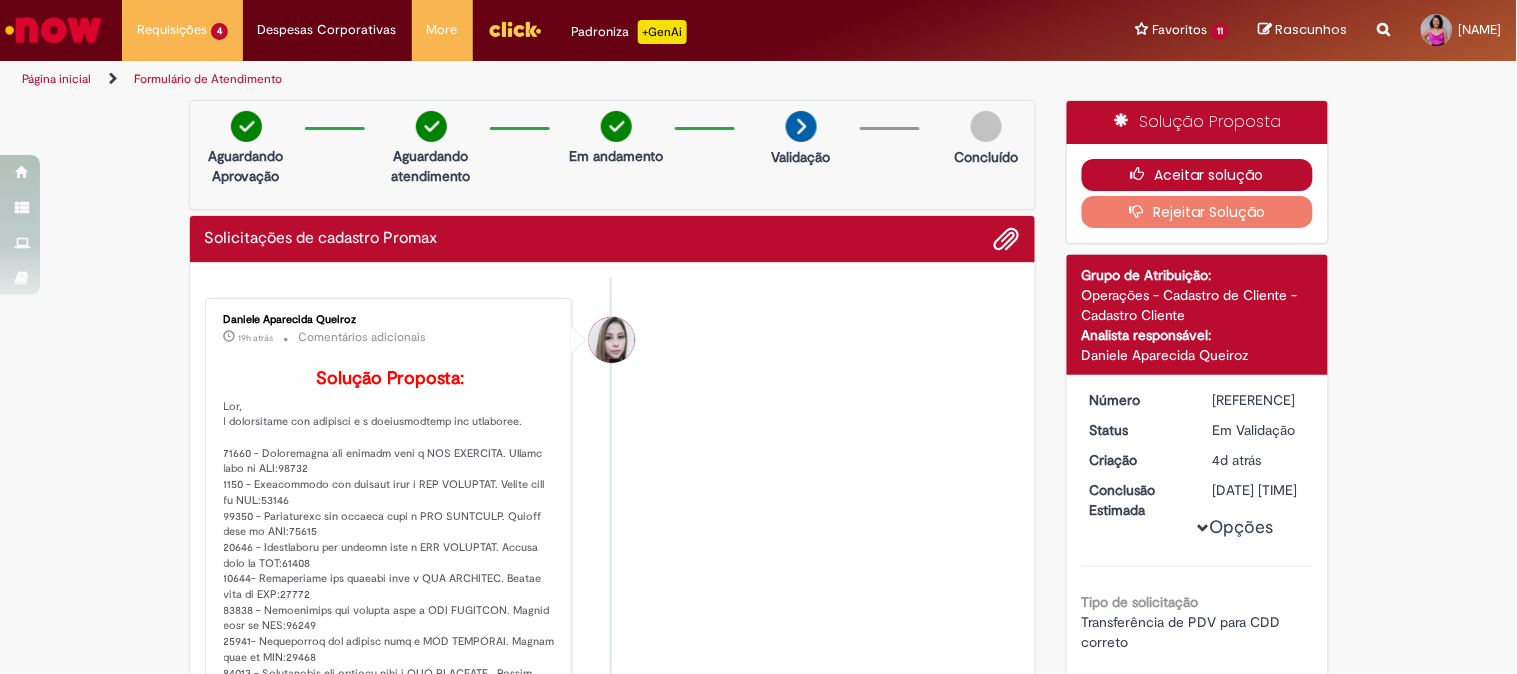 click at bounding box center [1143, 174] 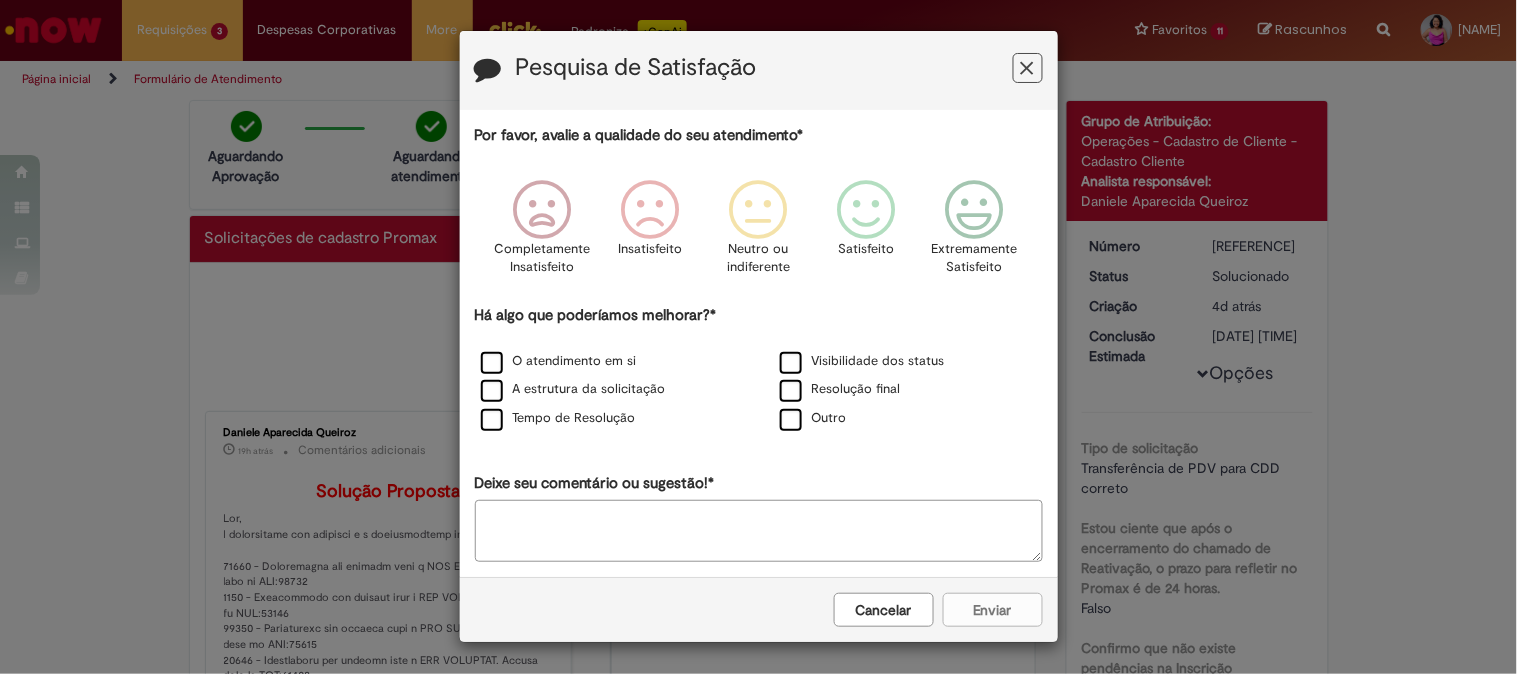 click on "Pesquisa de Satisfação
Por favor, avalie a qualidade do seu atendimento*
Completamente Insatisfeito
Insatisfeito
Neutro ou indiferente
Satisfeito
Extremamente Satisfeito
Há algo que poderíamos melhorar?*
O atendimento em si
Visibilidade dos status
A estrutura da solicitação
Resolução final
Tempo de Resolução
Outro
Deixe seu comentário ou sugestão!*
Cancelar   Enviar" at bounding box center (758, 337) 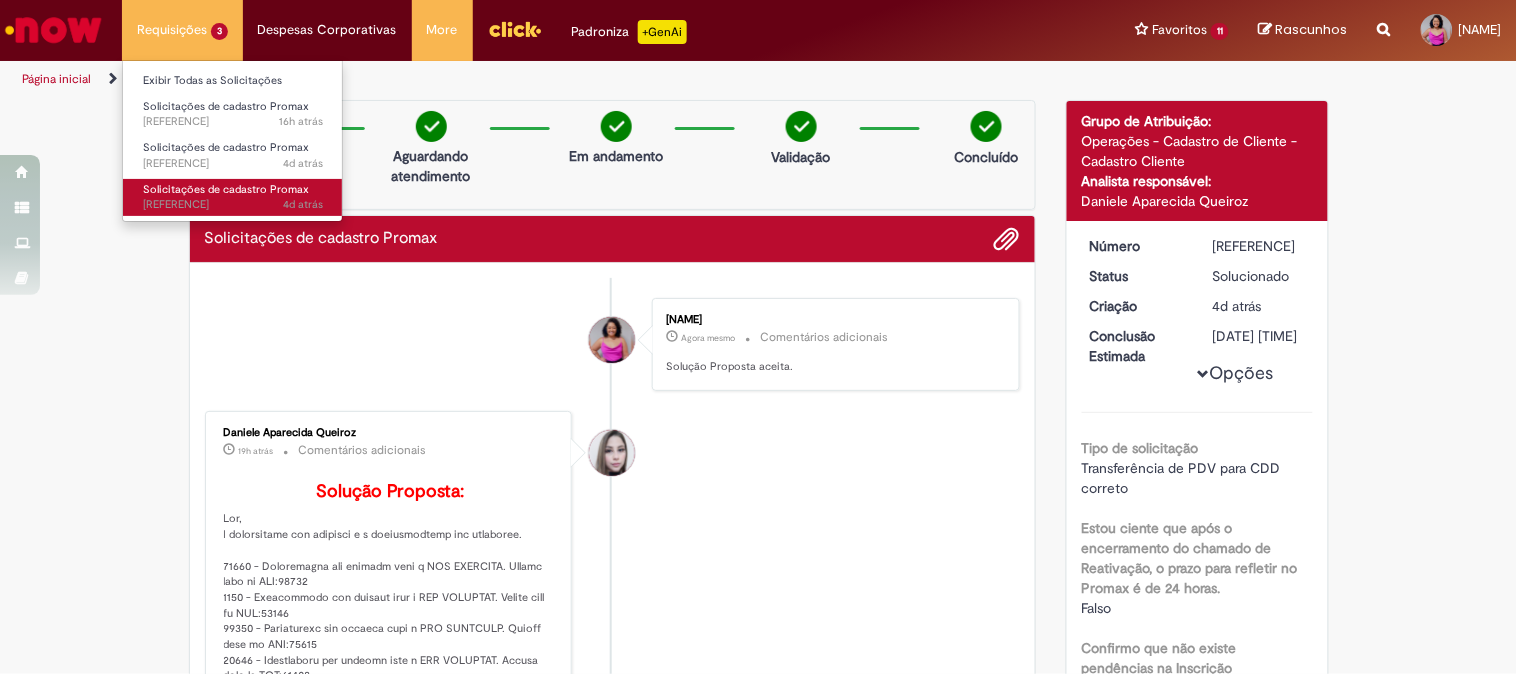 click on "[DATE] [REFERENCE]" at bounding box center (233, 205) 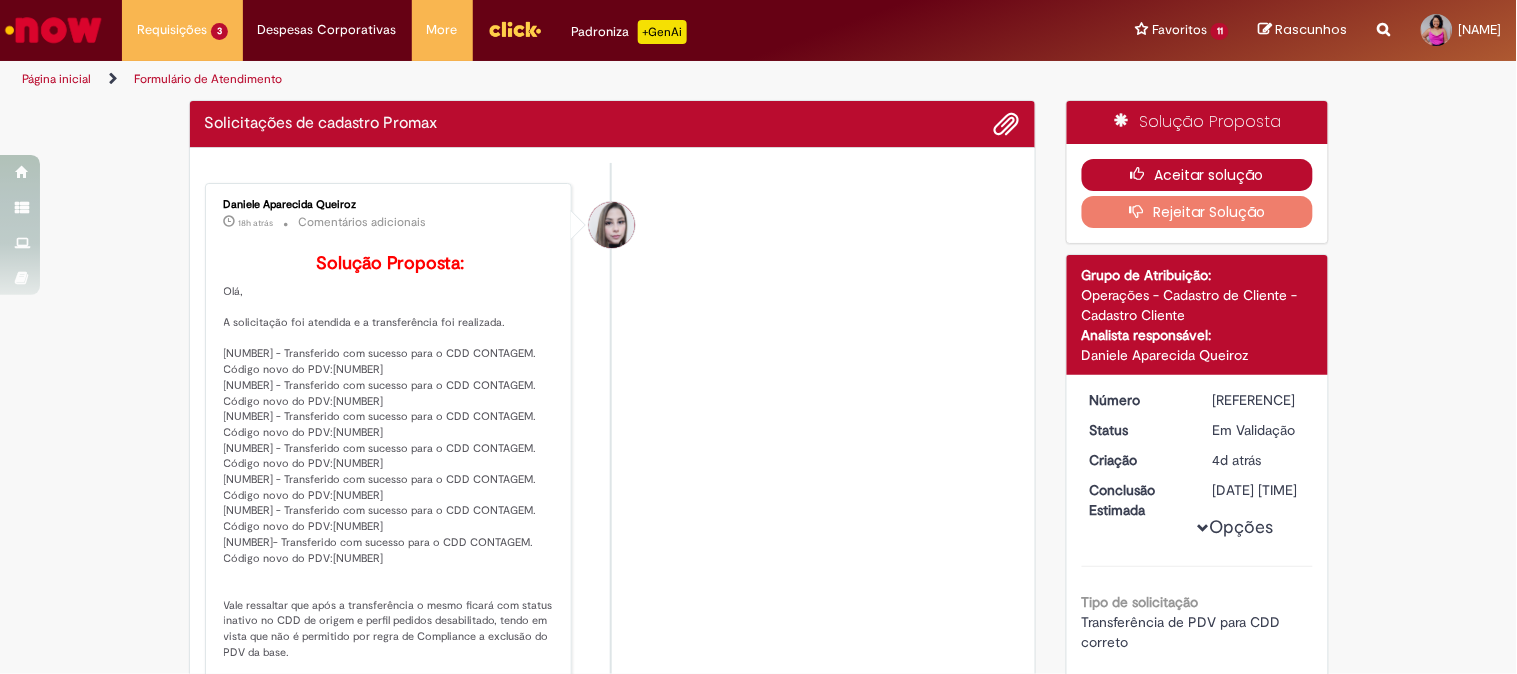 click on "Aceitar solução" at bounding box center [1197, 175] 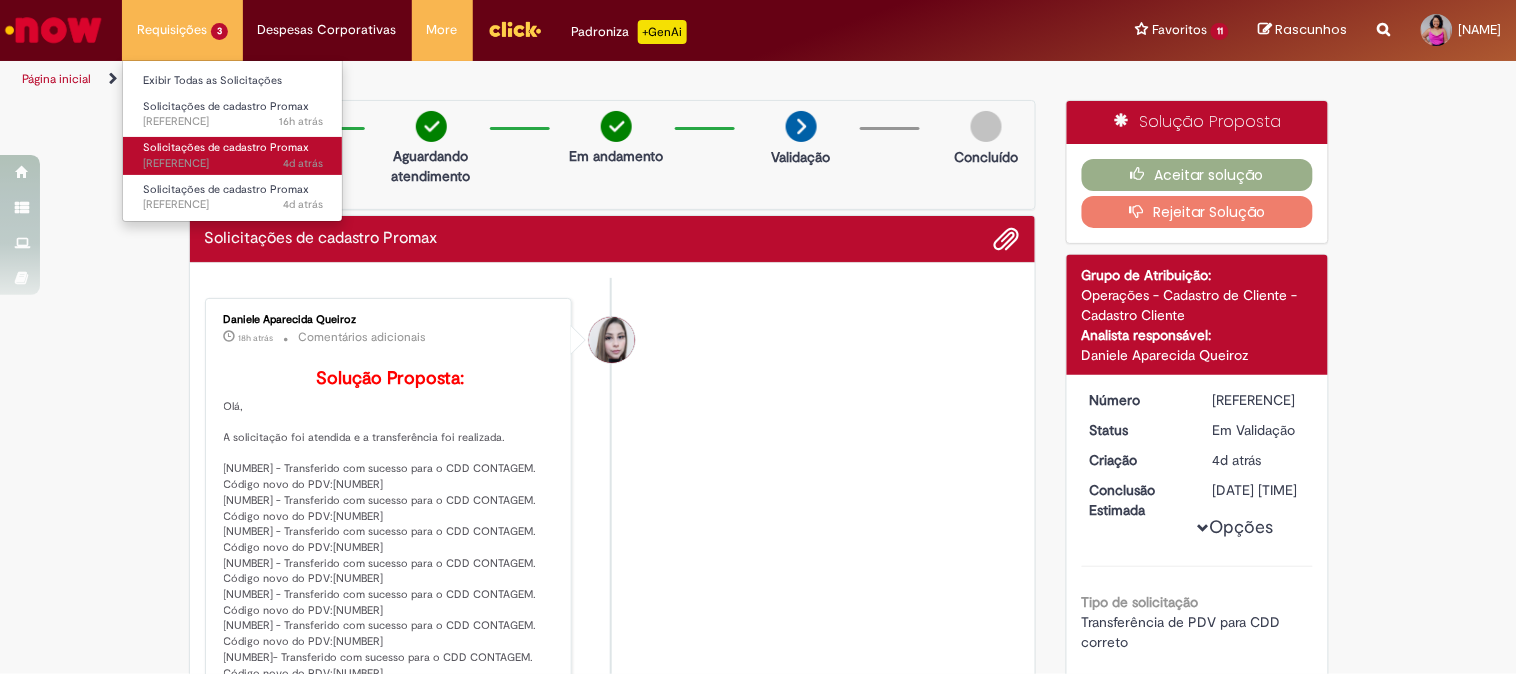 click on "[DATE] [REFERENCE]" at bounding box center [233, 164] 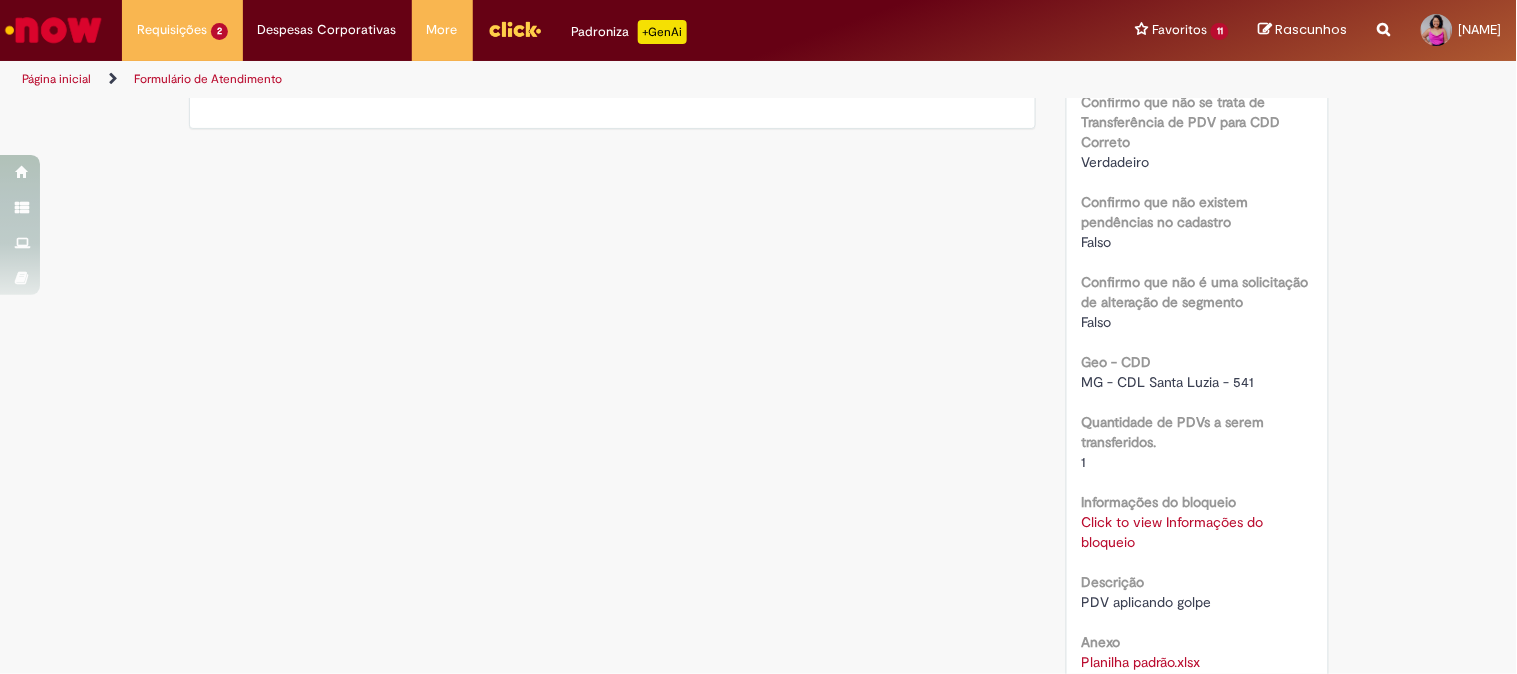 scroll, scrollTop: 1203, scrollLeft: 0, axis: vertical 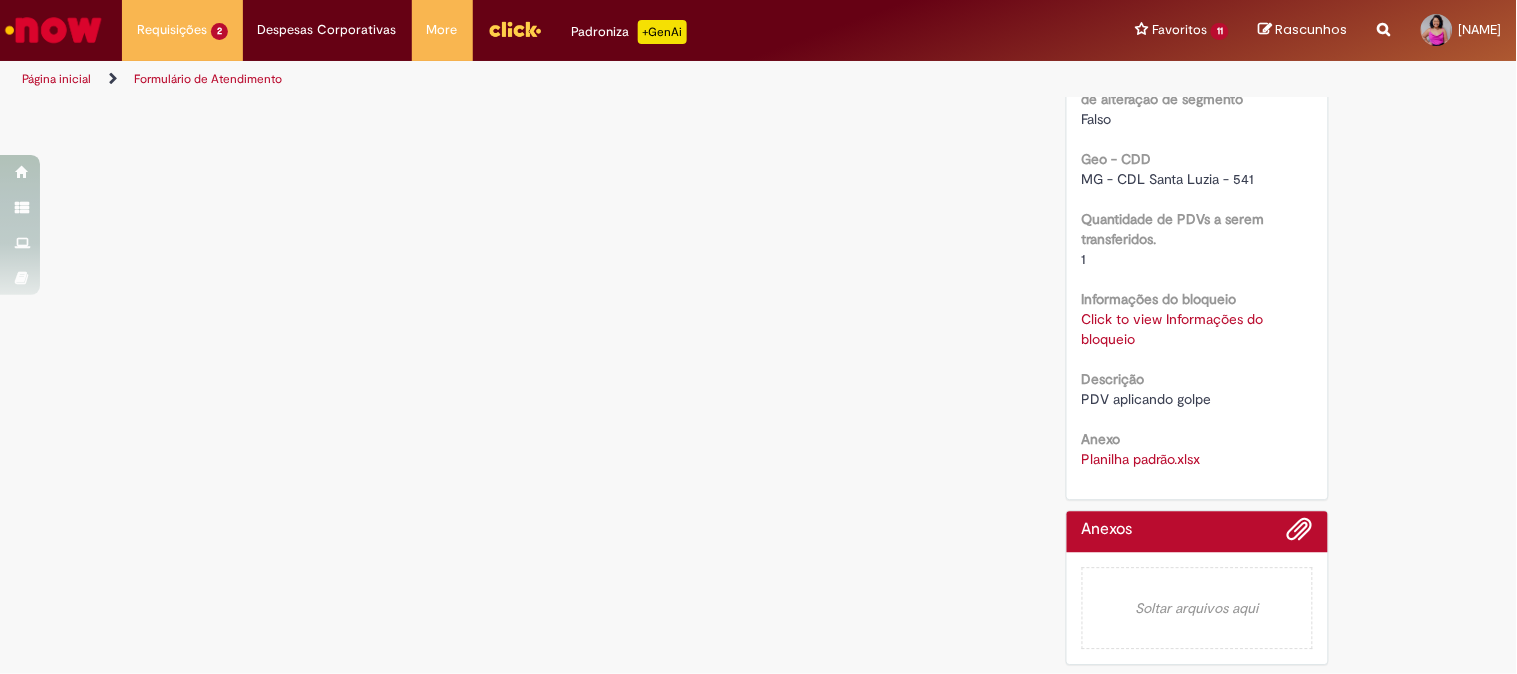 click on "Click to view Informações do bloqueio" at bounding box center [1173, 329] 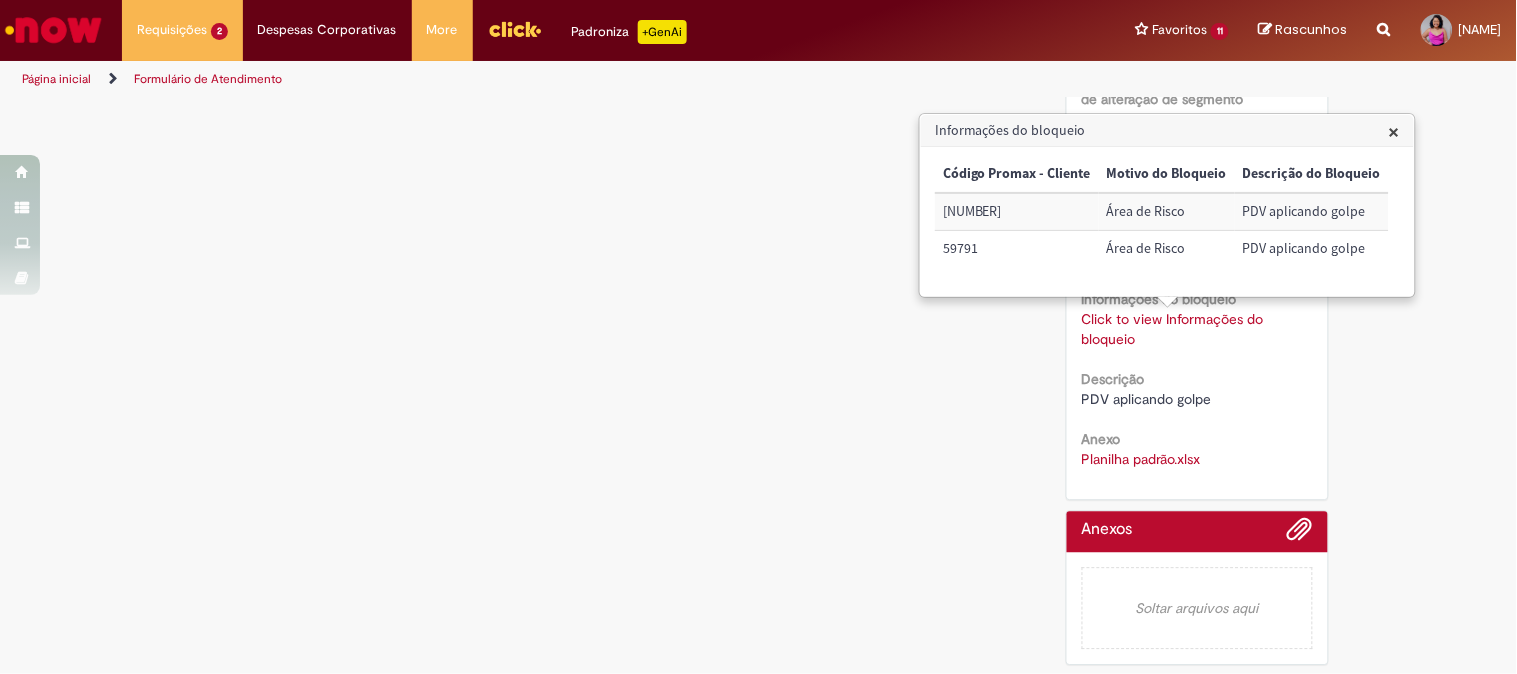 click on "[DATE] [TIME] [NAME]" at bounding box center [759, -214] 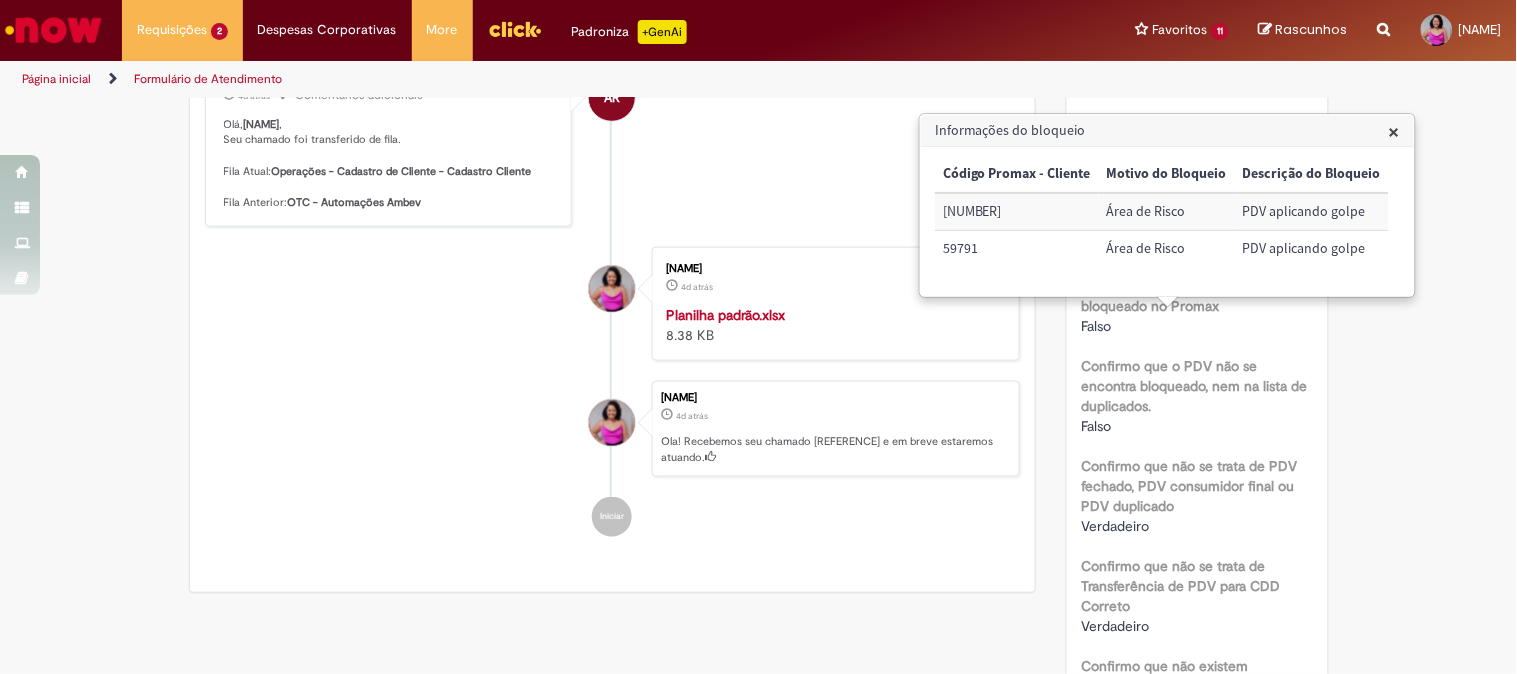 scroll, scrollTop: 0, scrollLeft: 0, axis: both 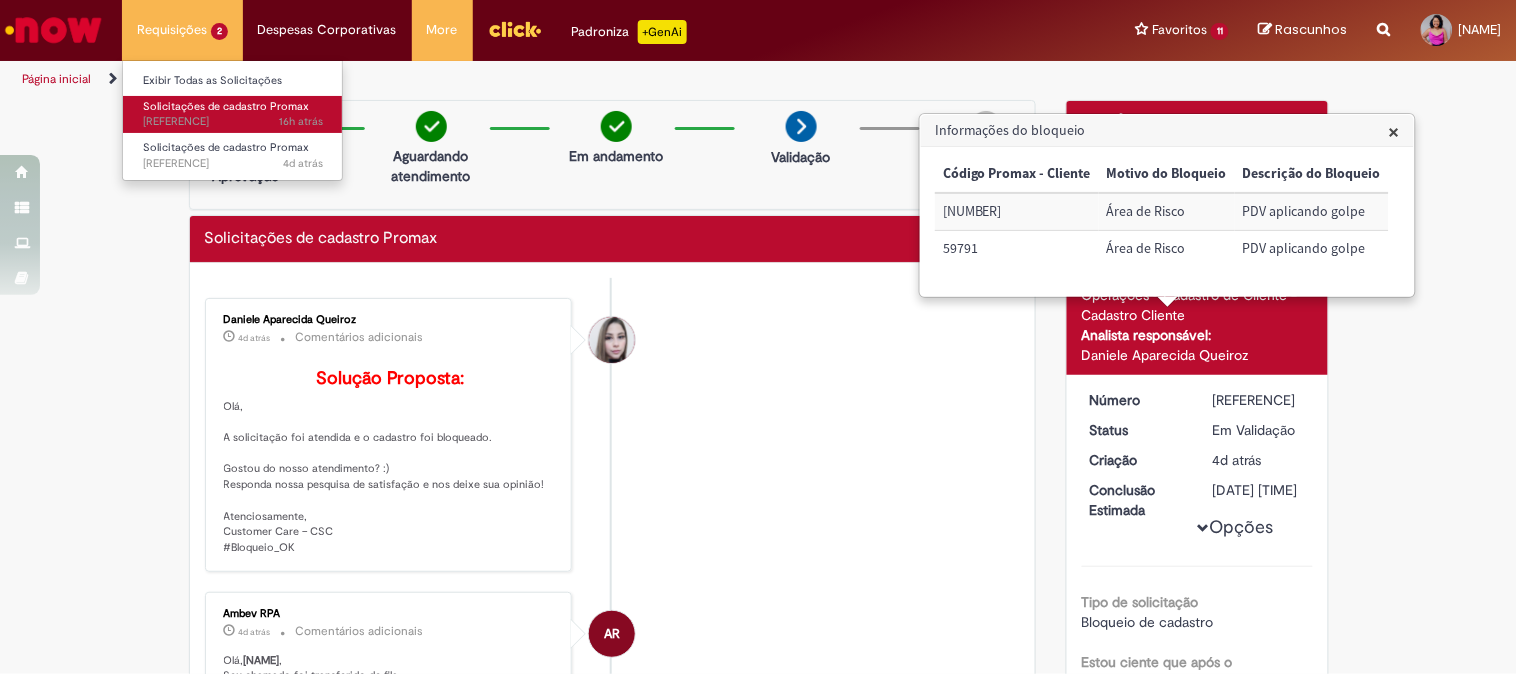 click on "[TIME] [REFERENCE]" at bounding box center [233, 122] 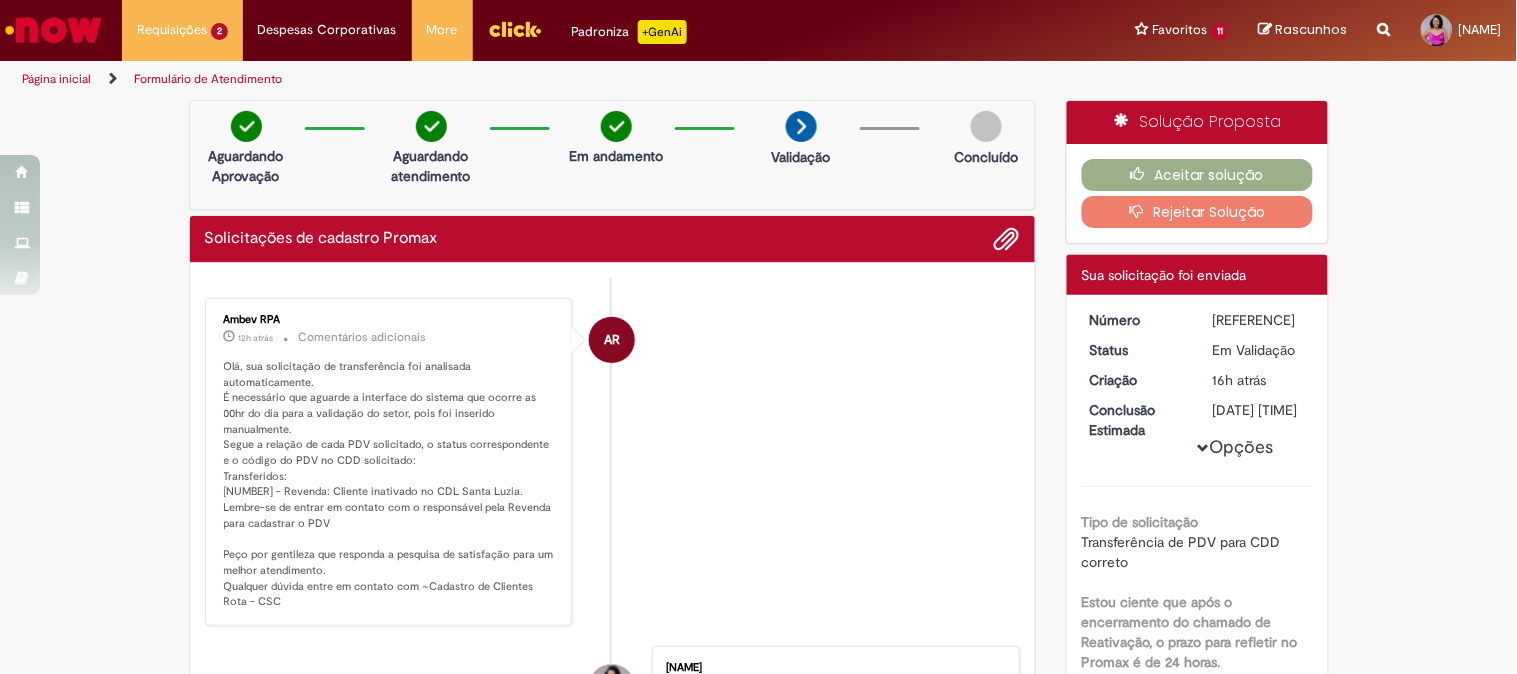 scroll, scrollTop: 111, scrollLeft: 0, axis: vertical 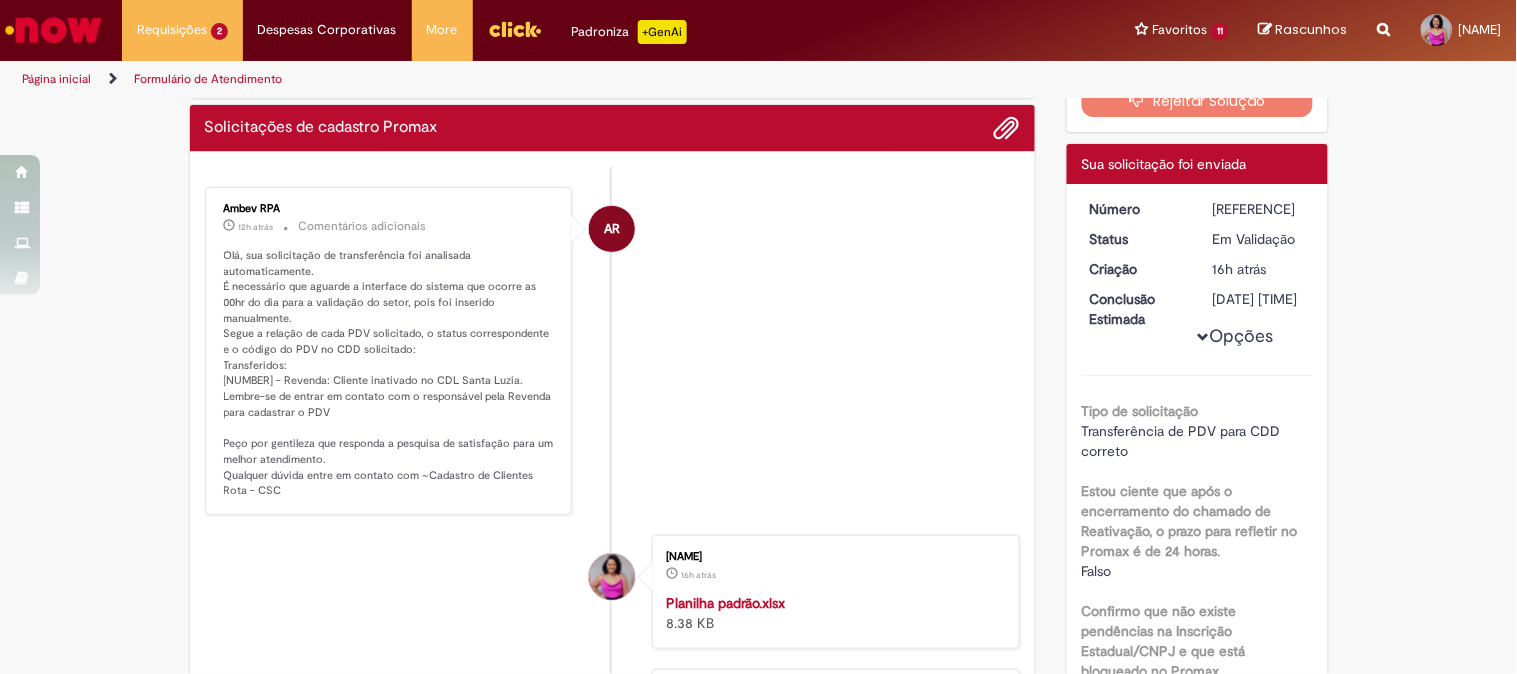 click on "[DATE] [TIME] [REFERENCE]" at bounding box center (758, 858) 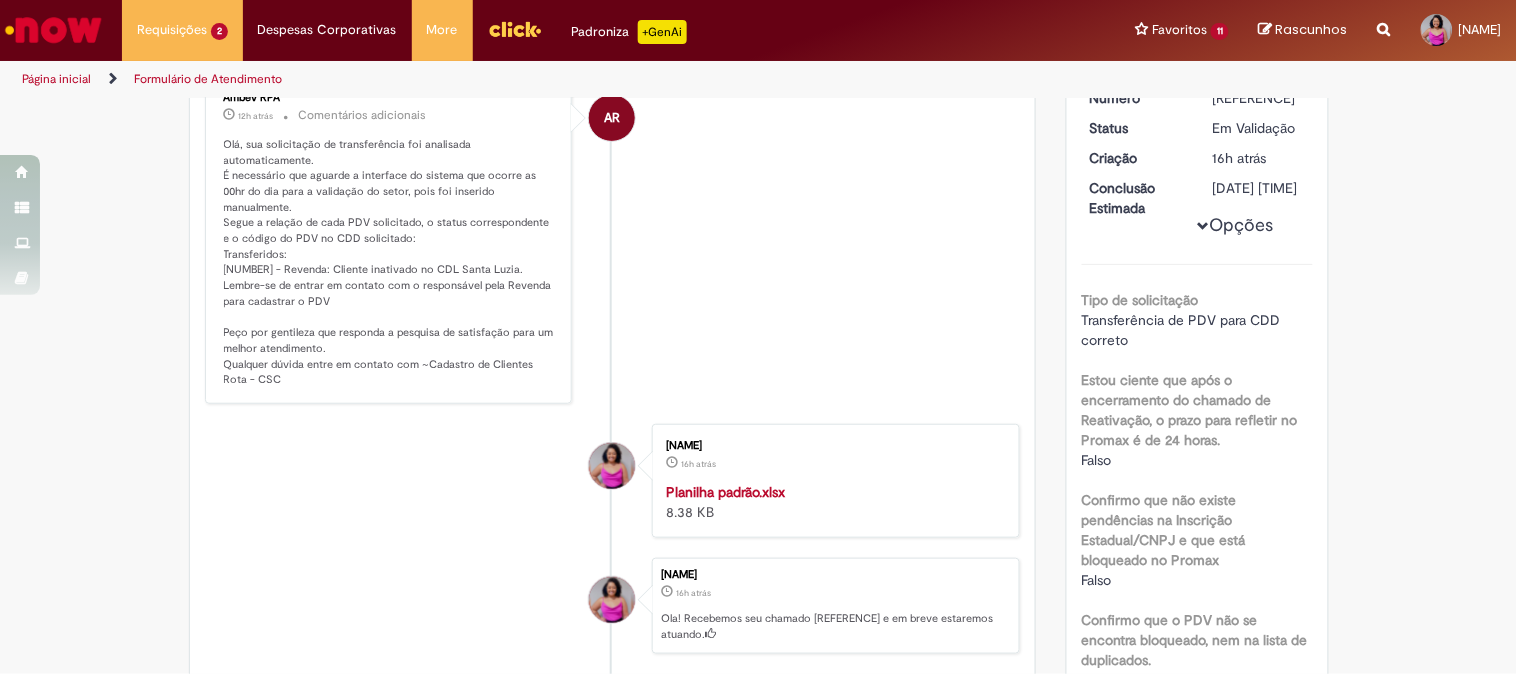 scroll, scrollTop: 111, scrollLeft: 0, axis: vertical 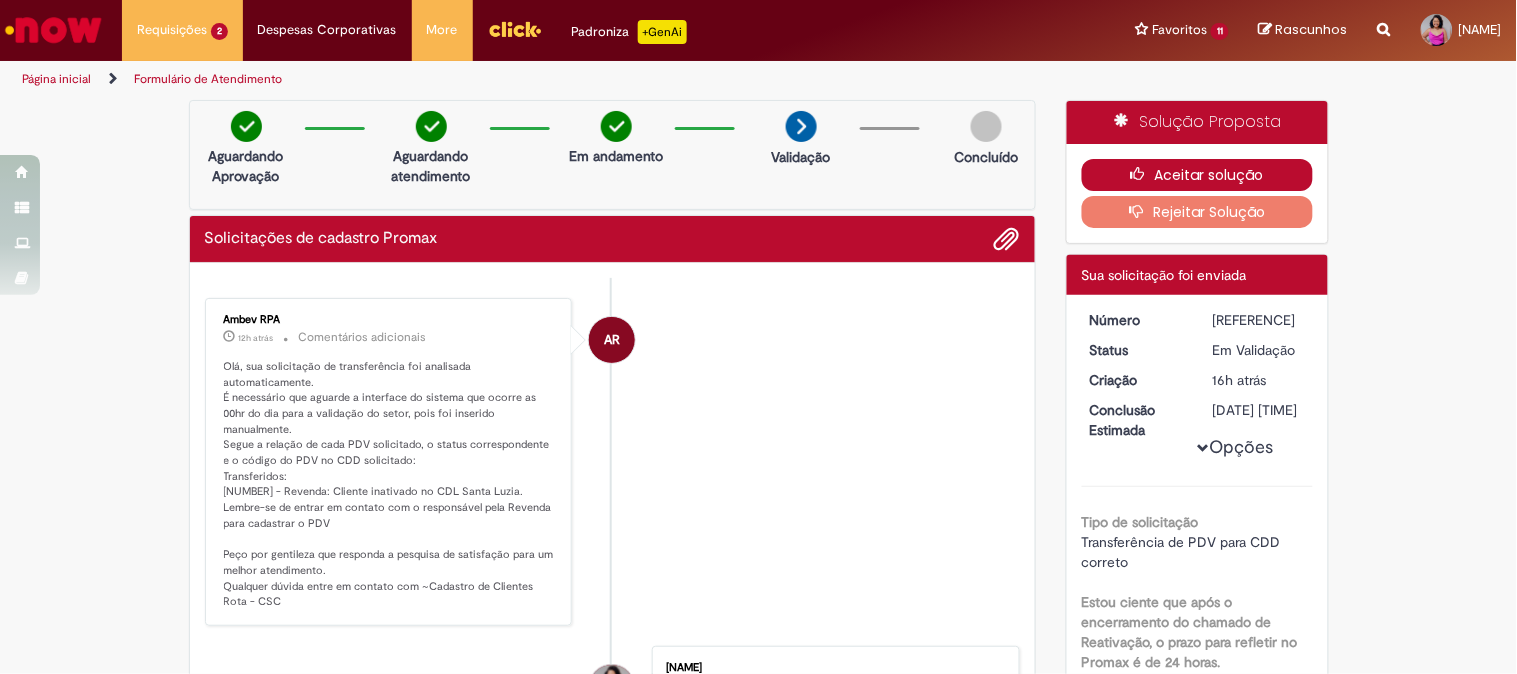 click at bounding box center [1143, 174] 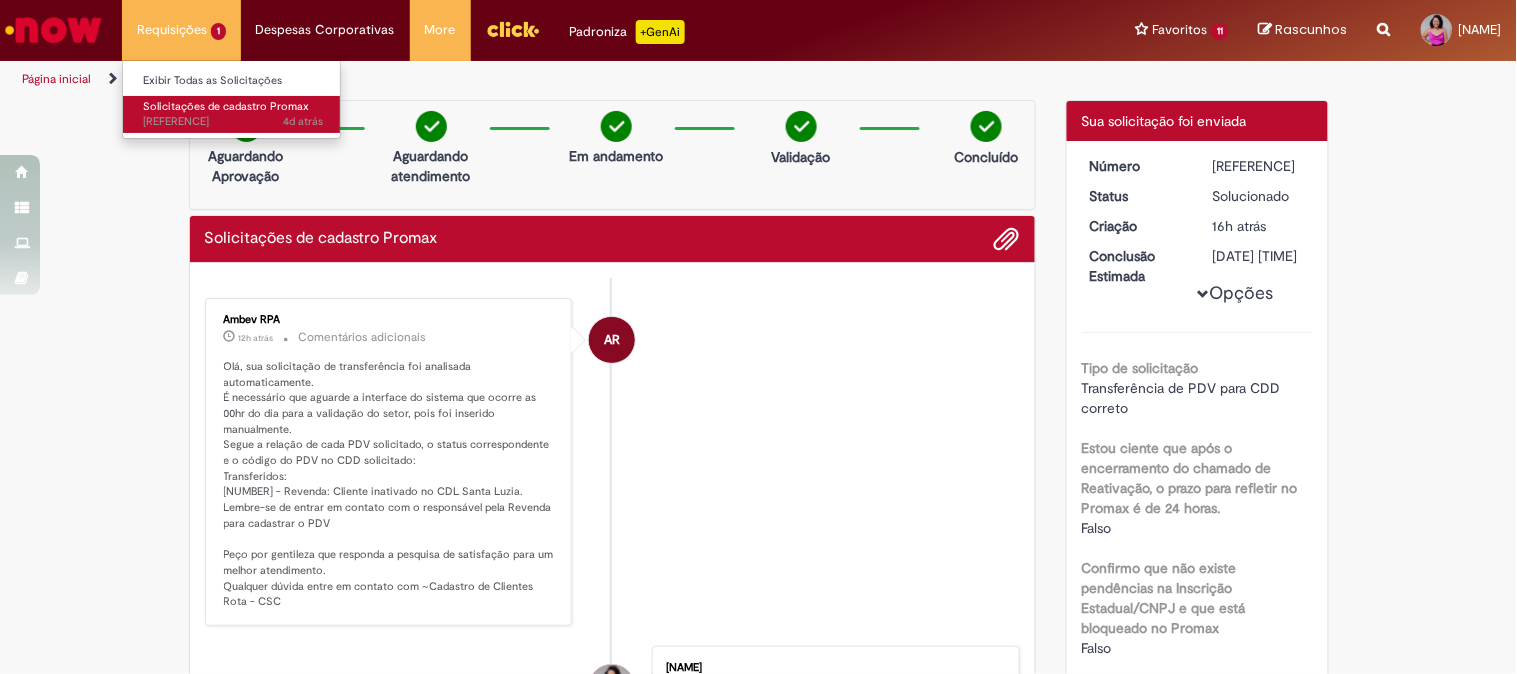 click on "Solicitações de cadastro Promax" at bounding box center (226, 106) 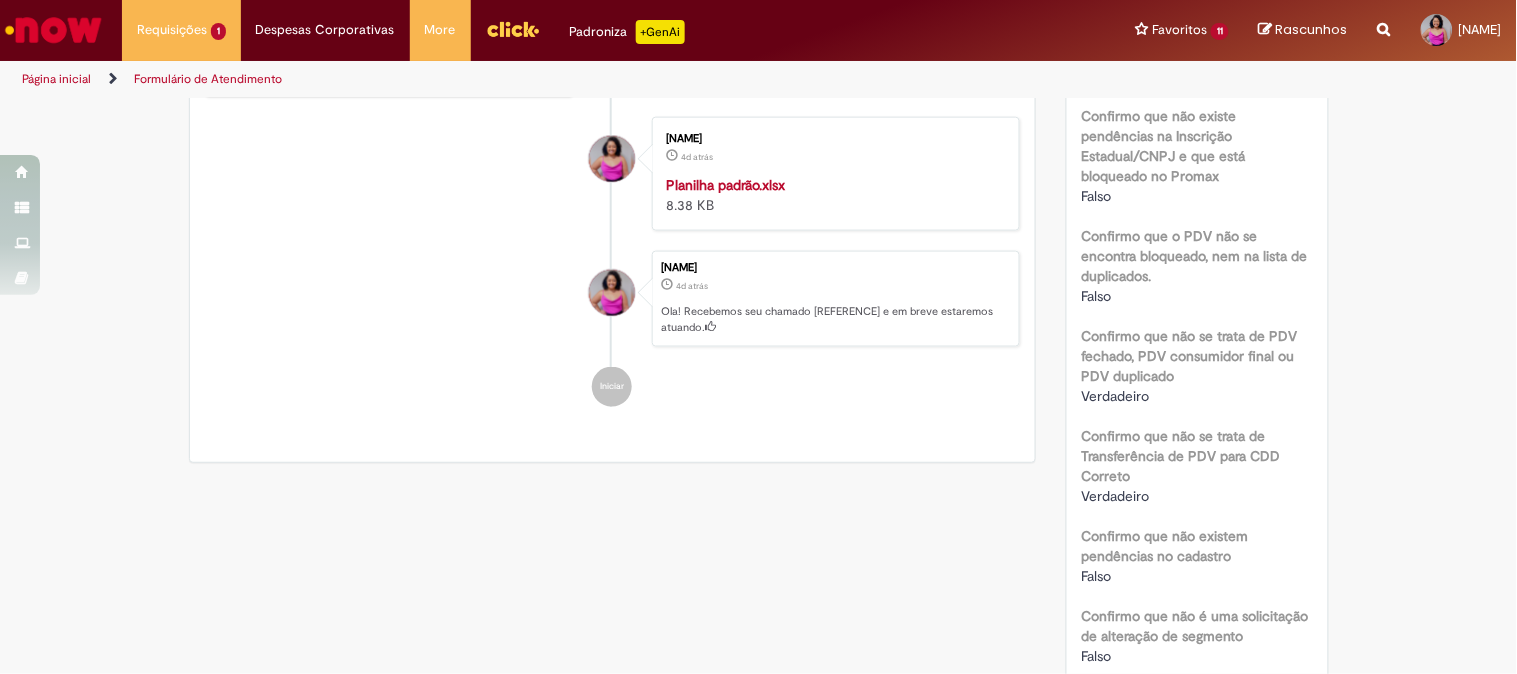 scroll, scrollTop: 1203, scrollLeft: 0, axis: vertical 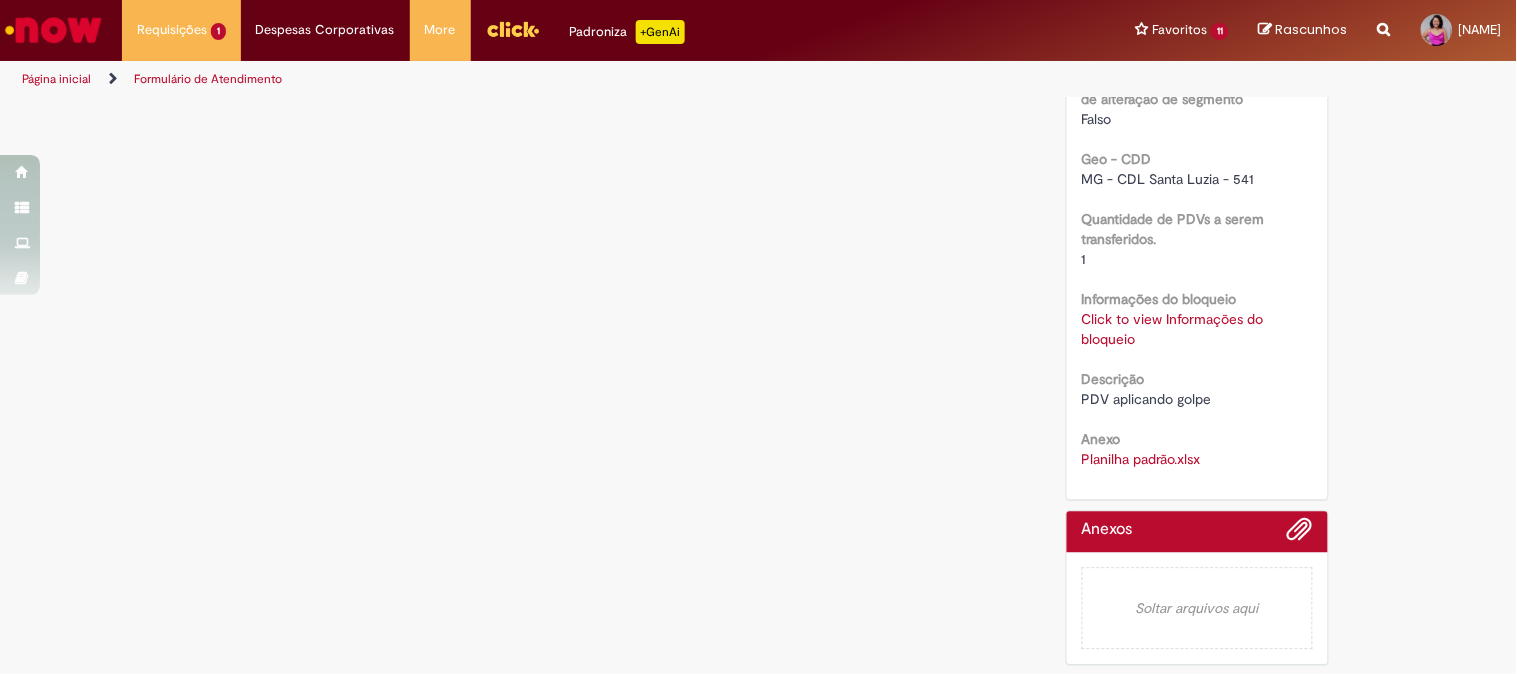 click on "Click to view Informações do bloqueio" at bounding box center [1173, 329] 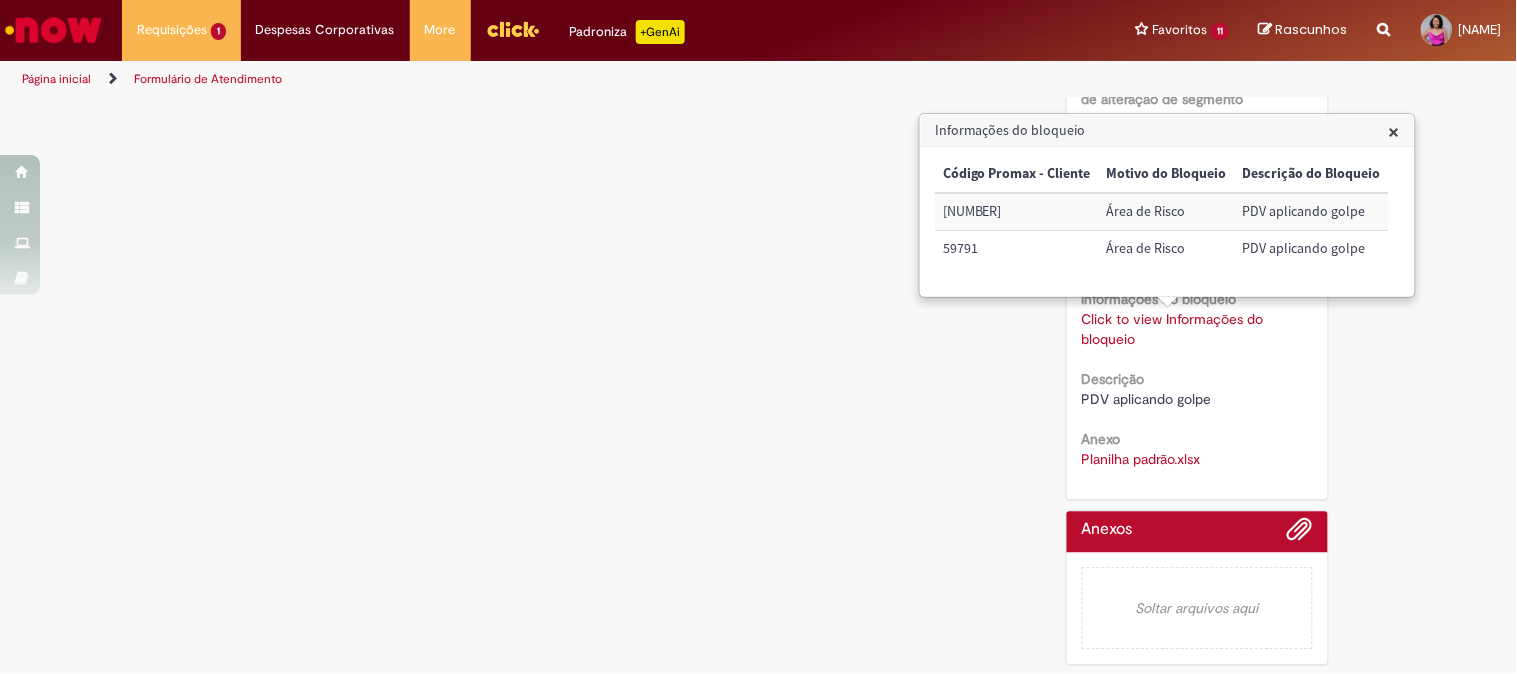 click on "[NUMBER]" at bounding box center (1017, 211) 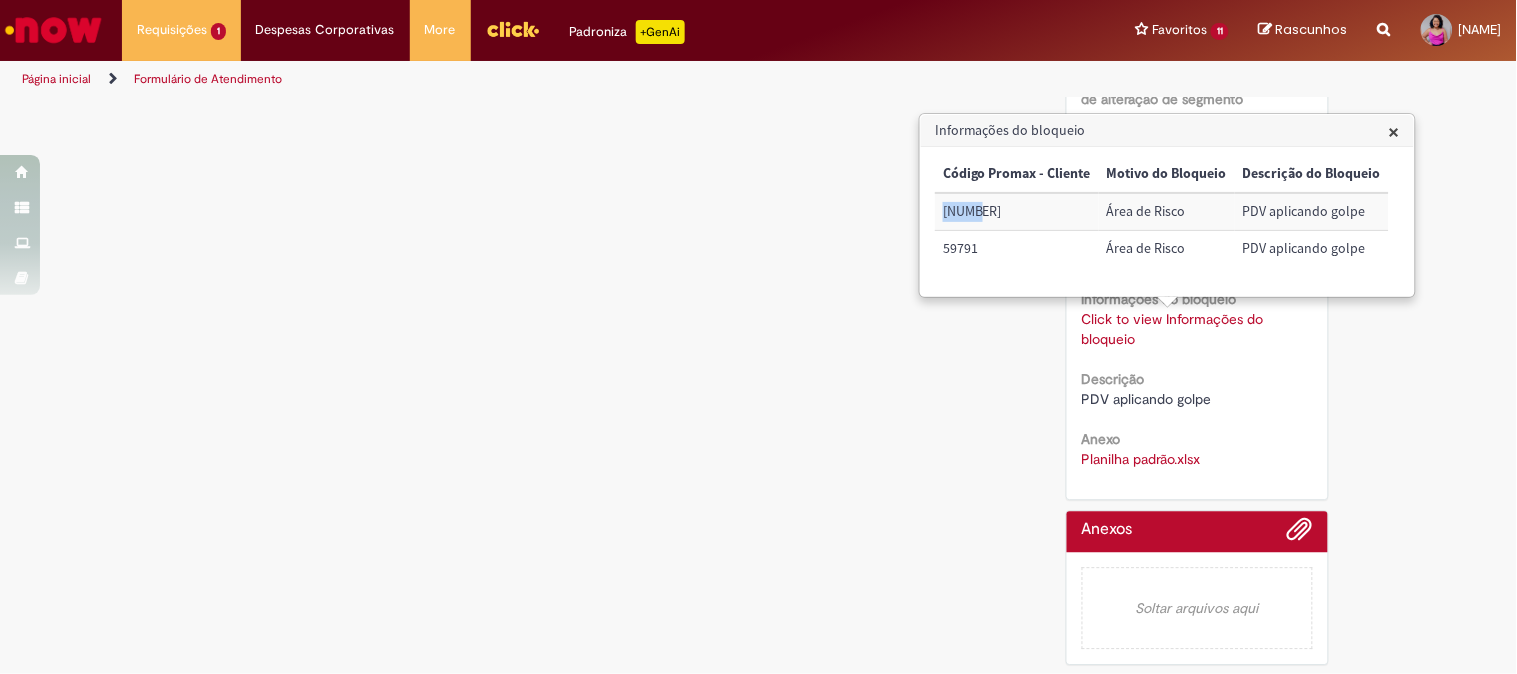 click on "[NUMBER]" at bounding box center [1017, 211] 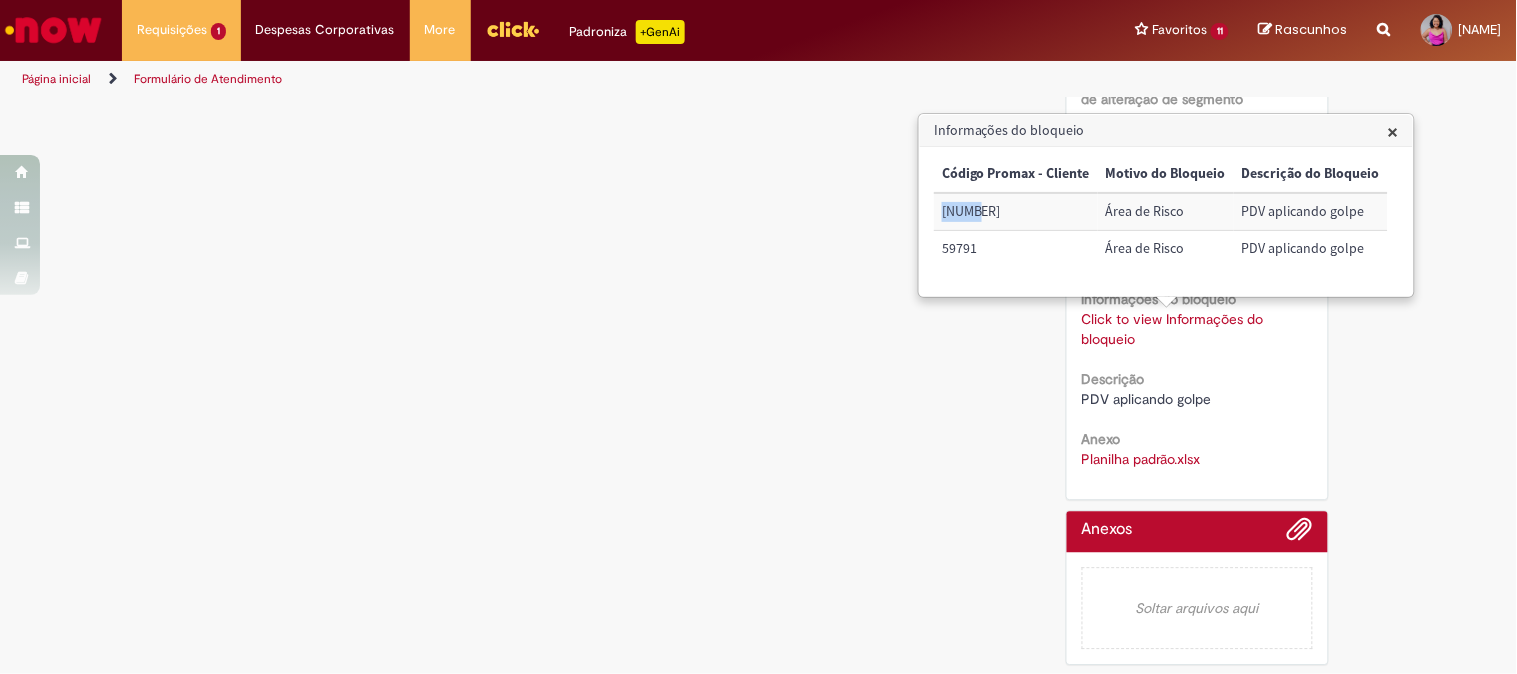drag, startPoint x: 1000, startPoint y: 252, endPoint x: 977, endPoint y: 245, distance: 24.04163 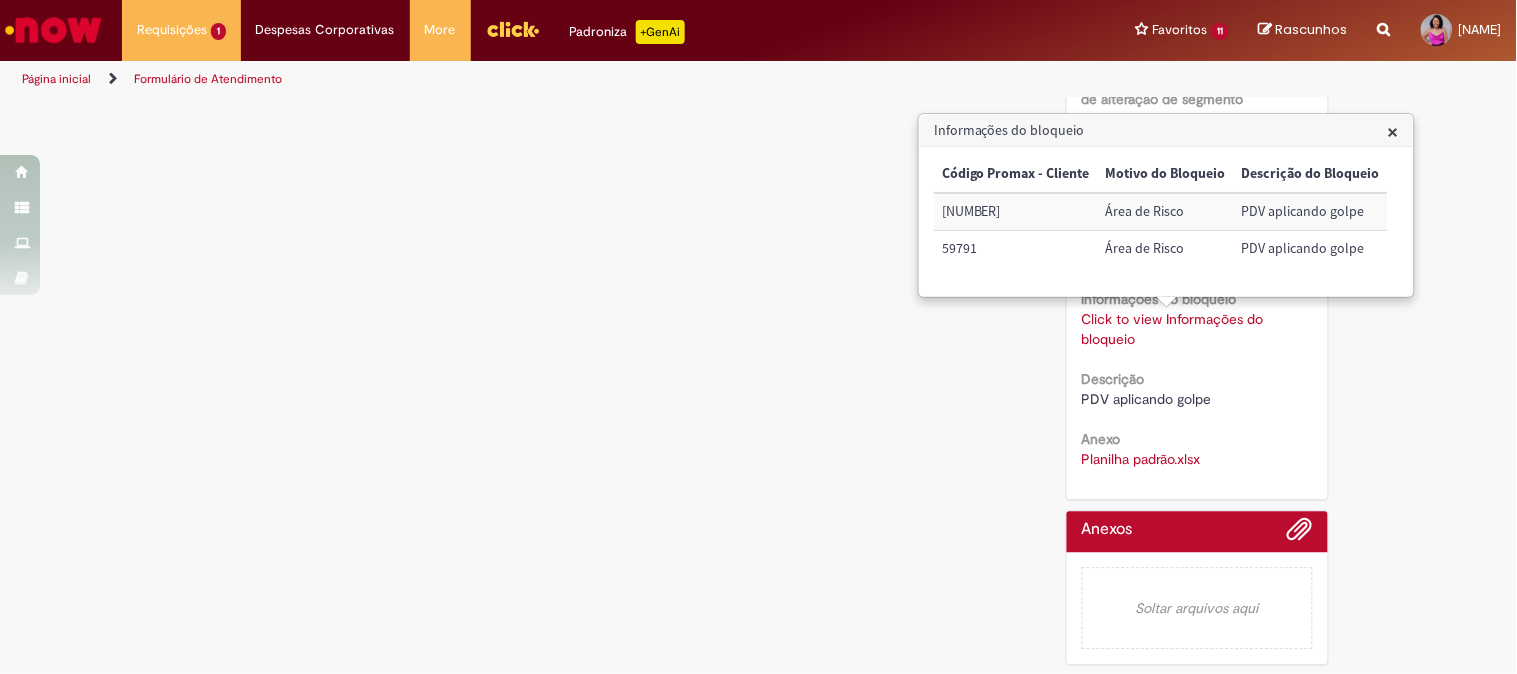 click on "59791" at bounding box center (1016, 249) 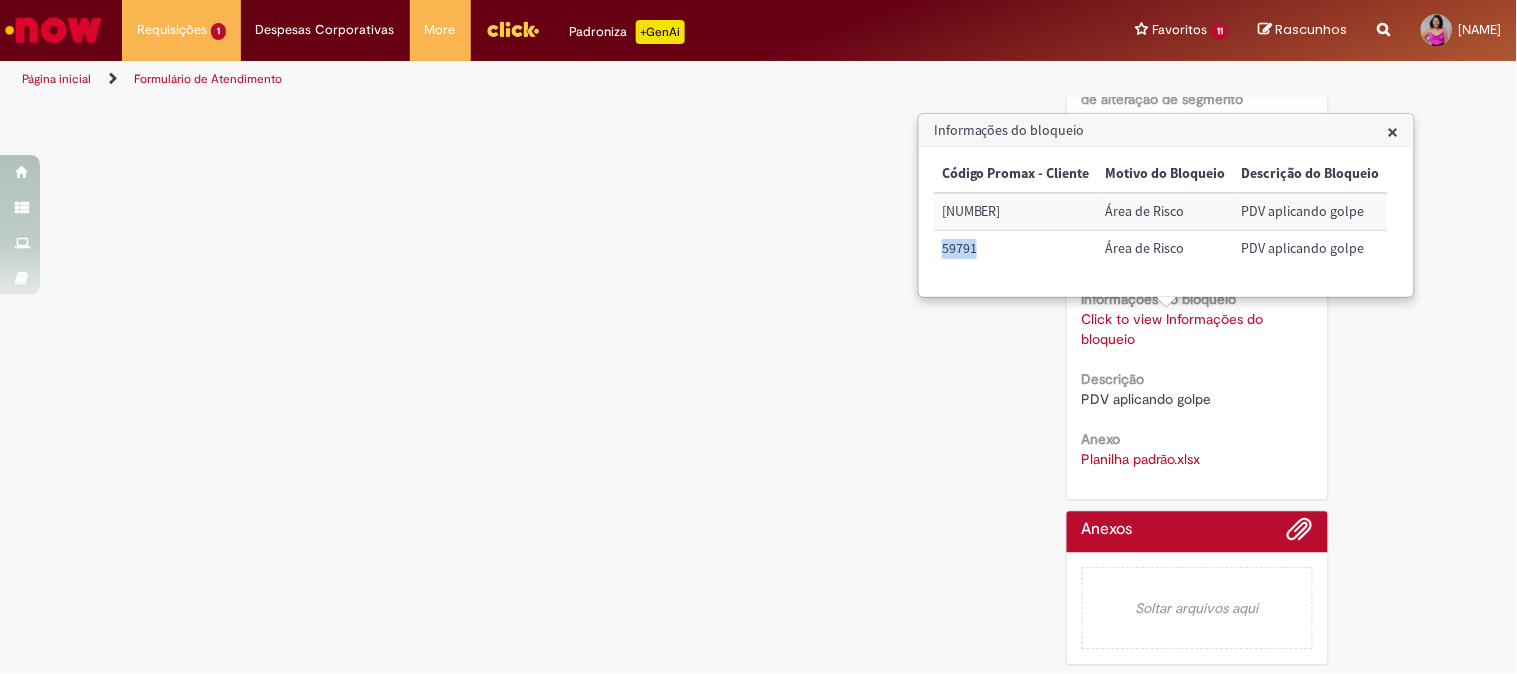 copy on "59791" 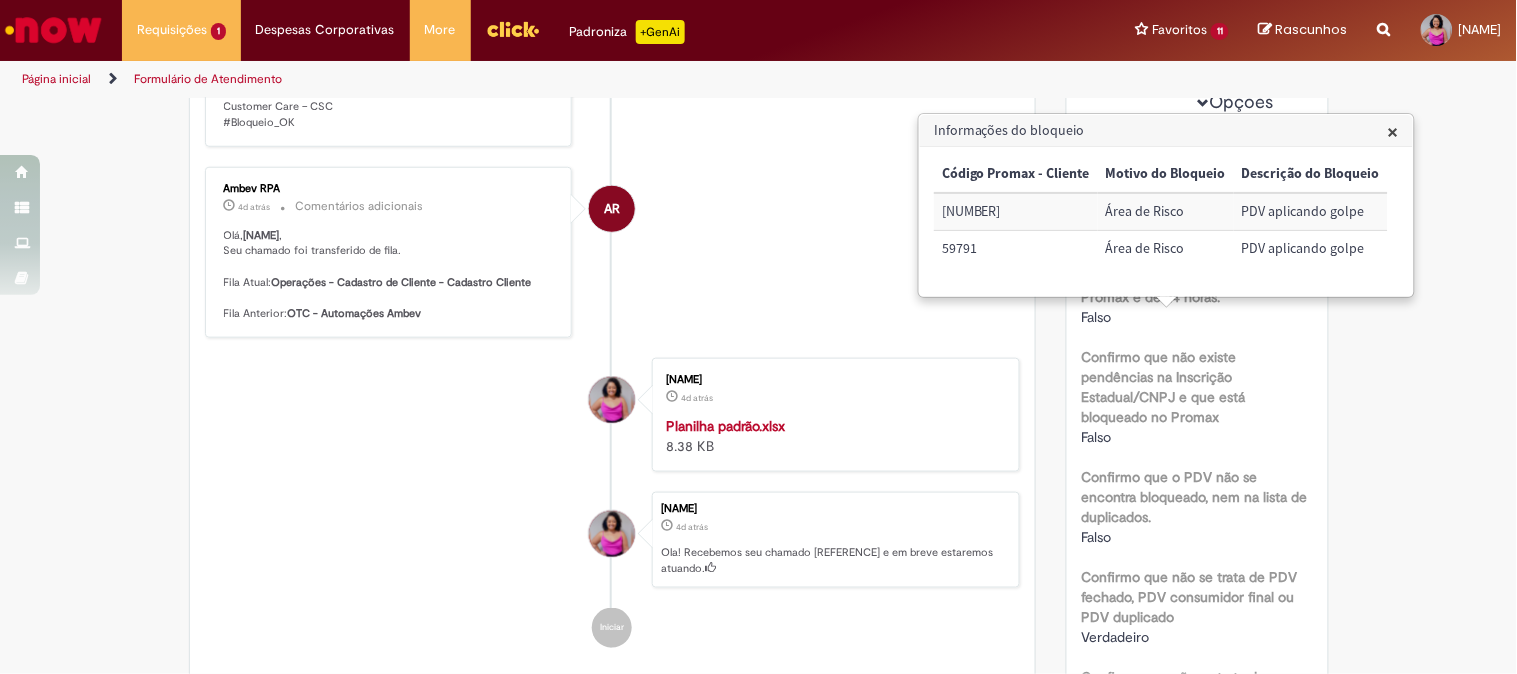 scroll, scrollTop: 0, scrollLeft: 0, axis: both 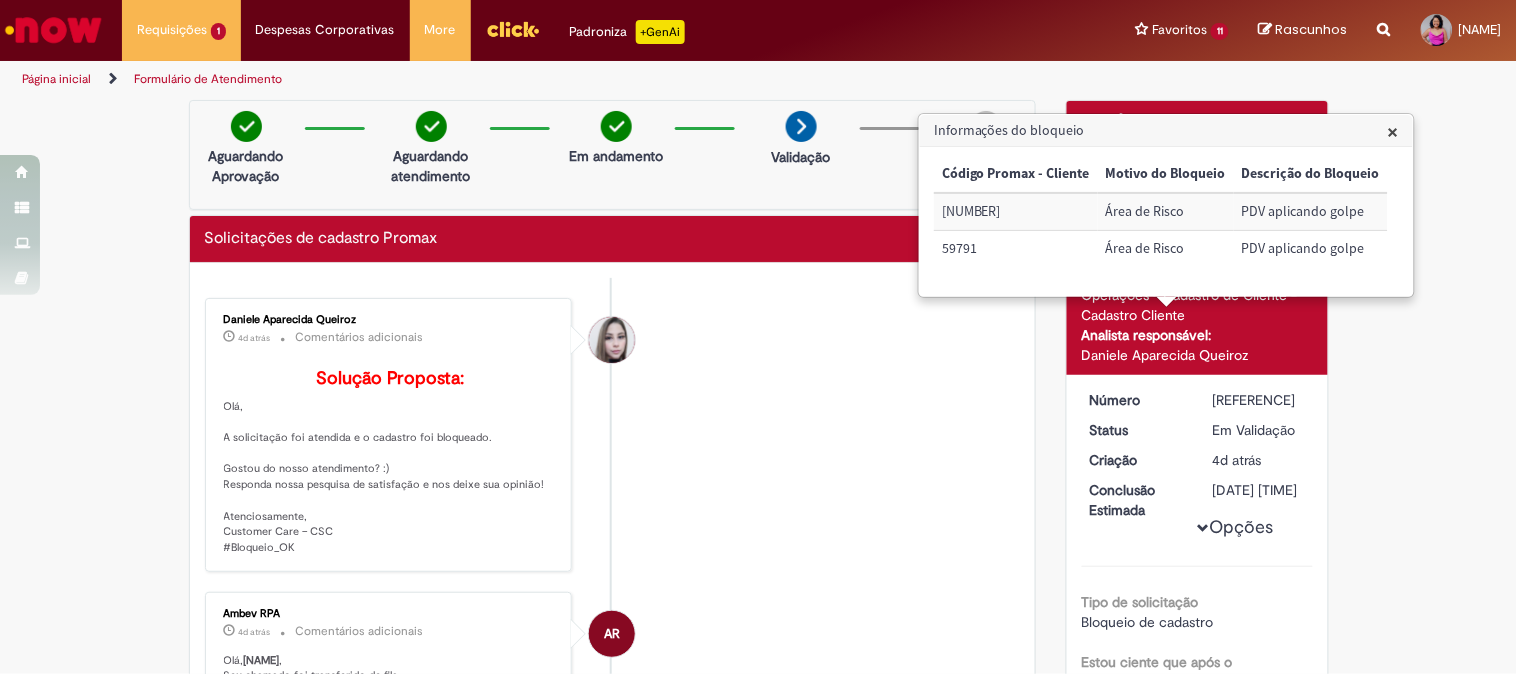 click on "×" at bounding box center (1393, 131) 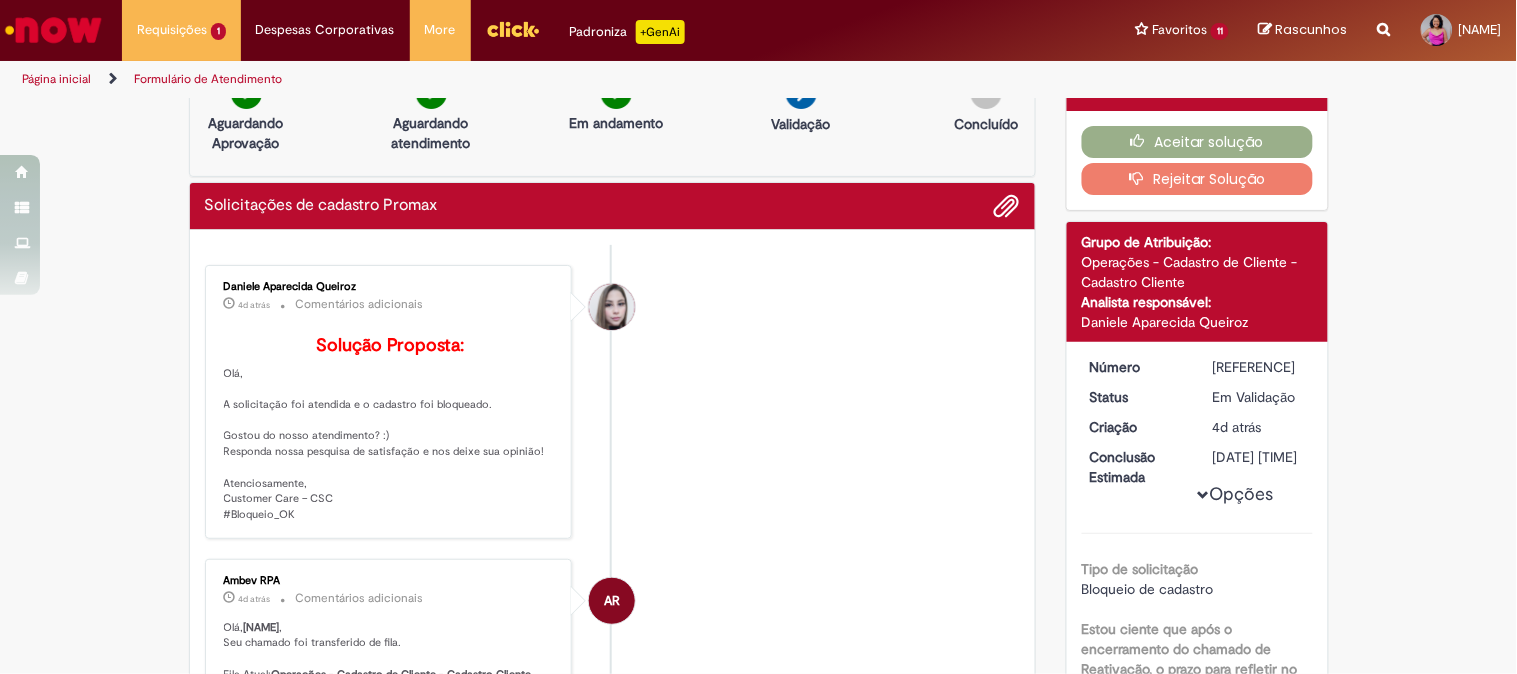 scroll, scrollTop: 0, scrollLeft: 0, axis: both 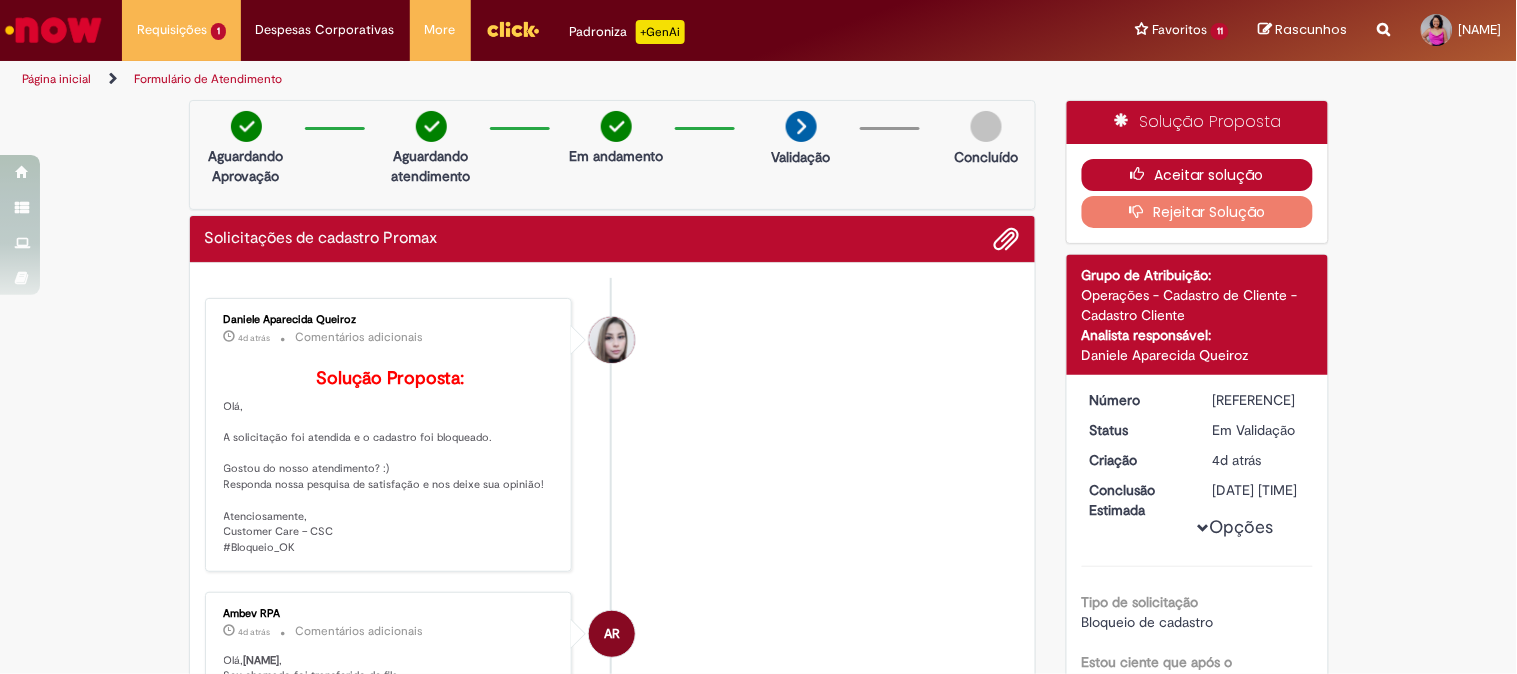 click on "Aceitar solução" at bounding box center [1197, 175] 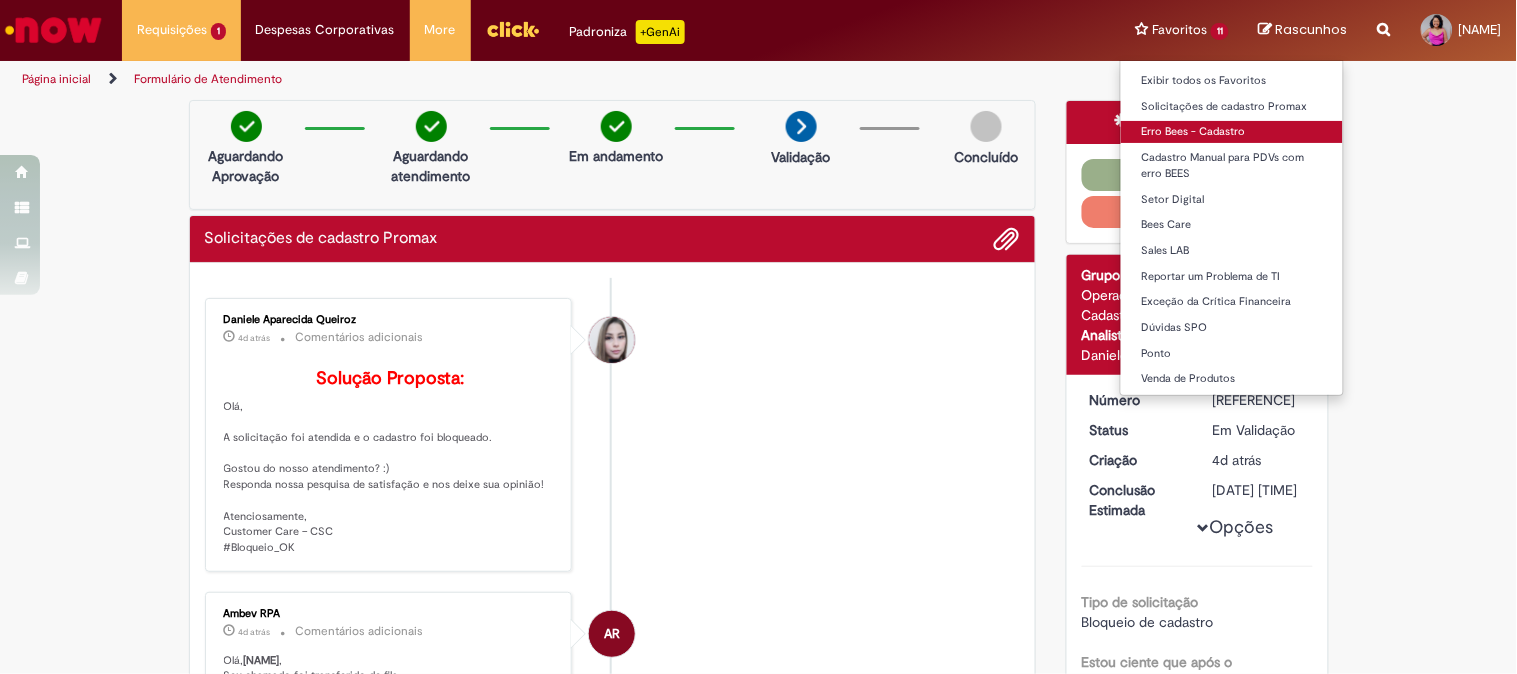 click on "Erro Bees - Cadastro" at bounding box center (1232, 132) 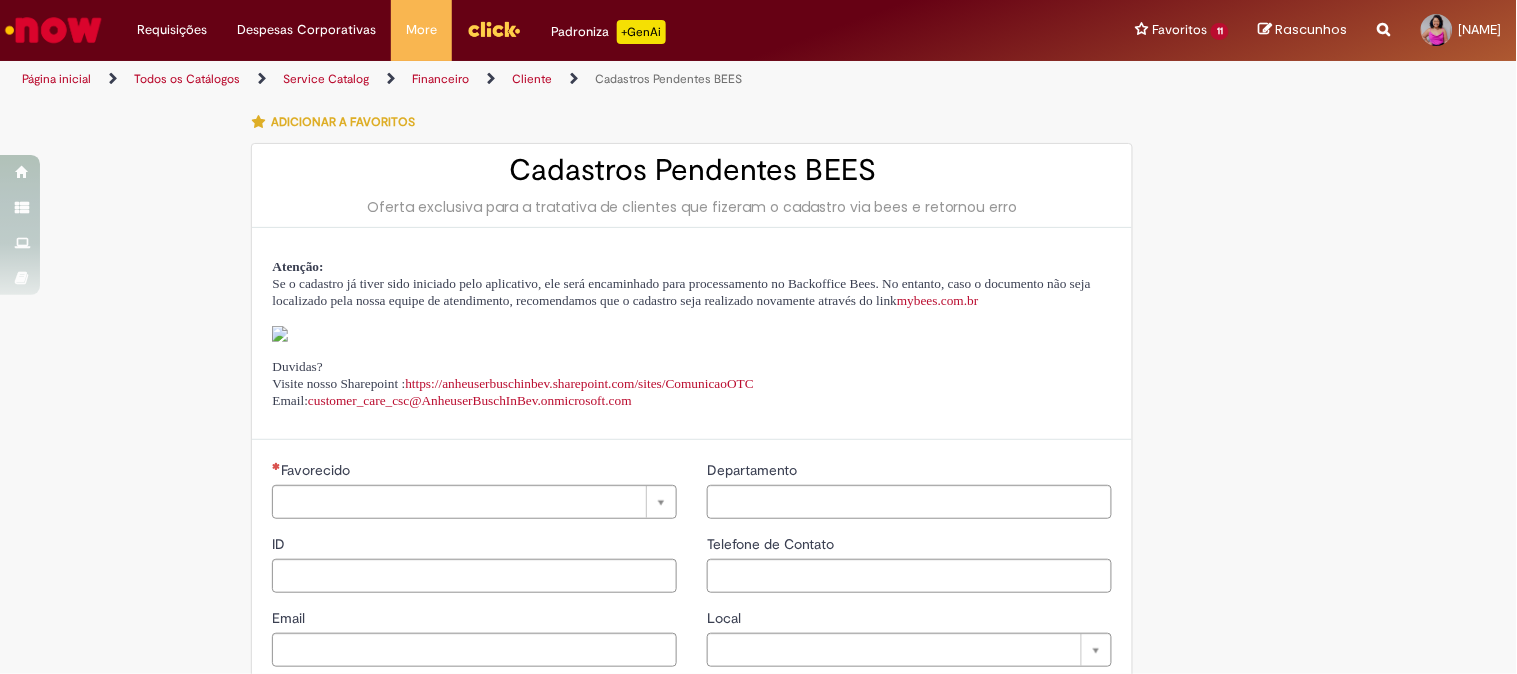 type on "********" 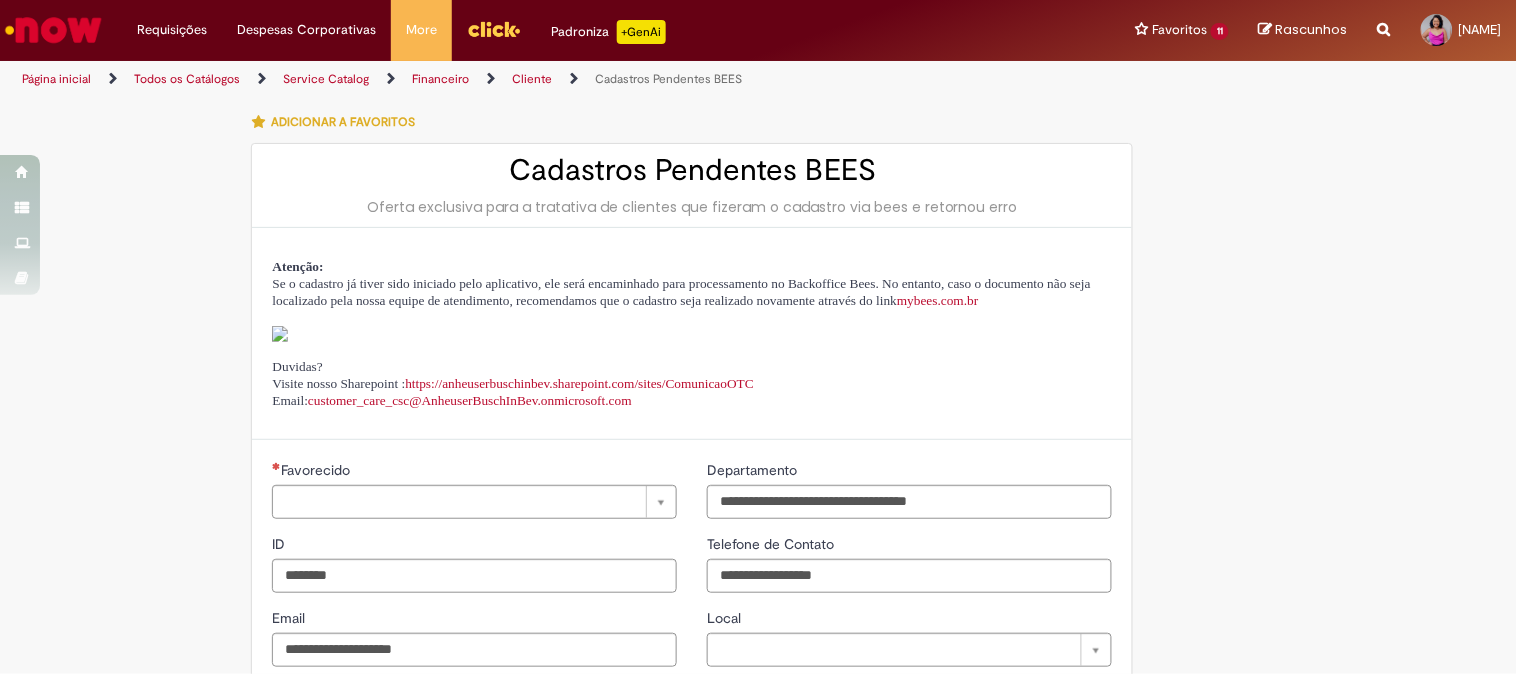 type on "**********" 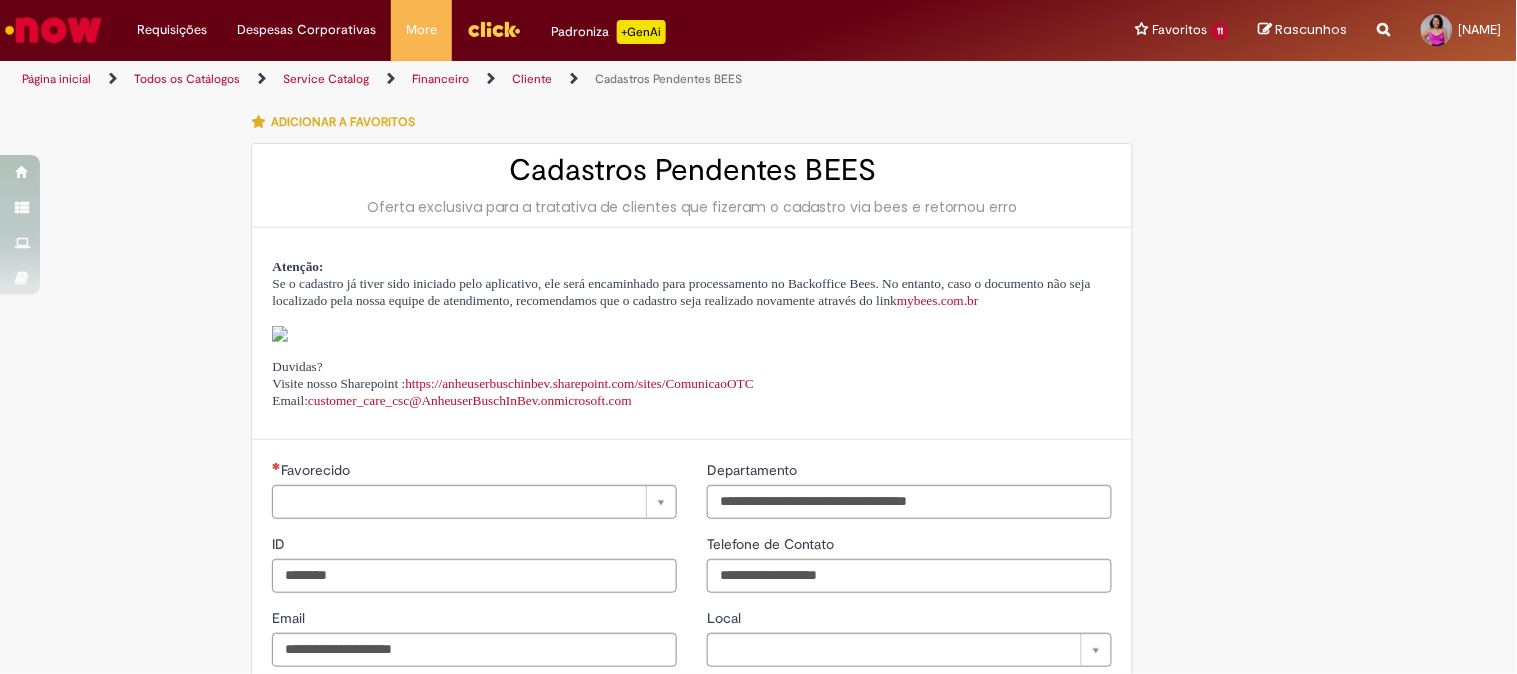 type on "**********" 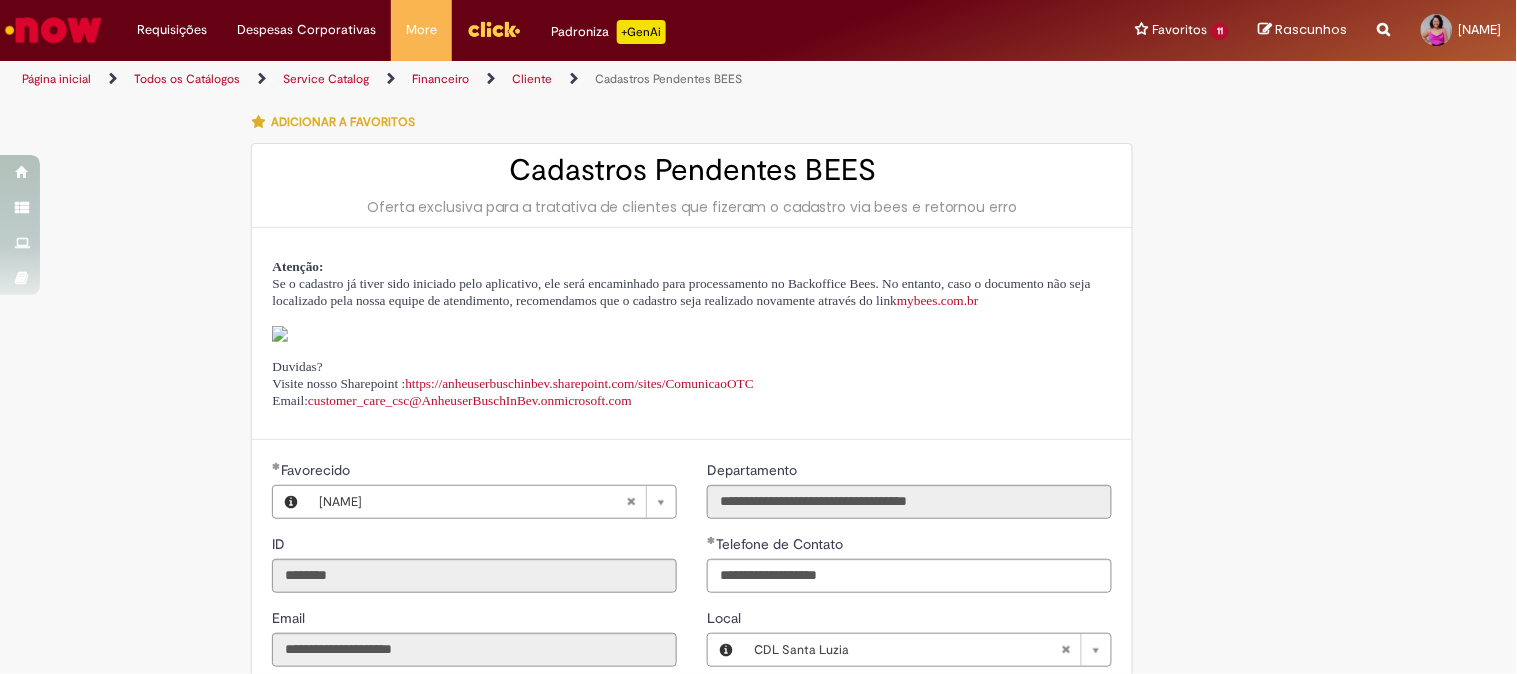 click on "[NAME] [PHONE]" at bounding box center (661, 686) 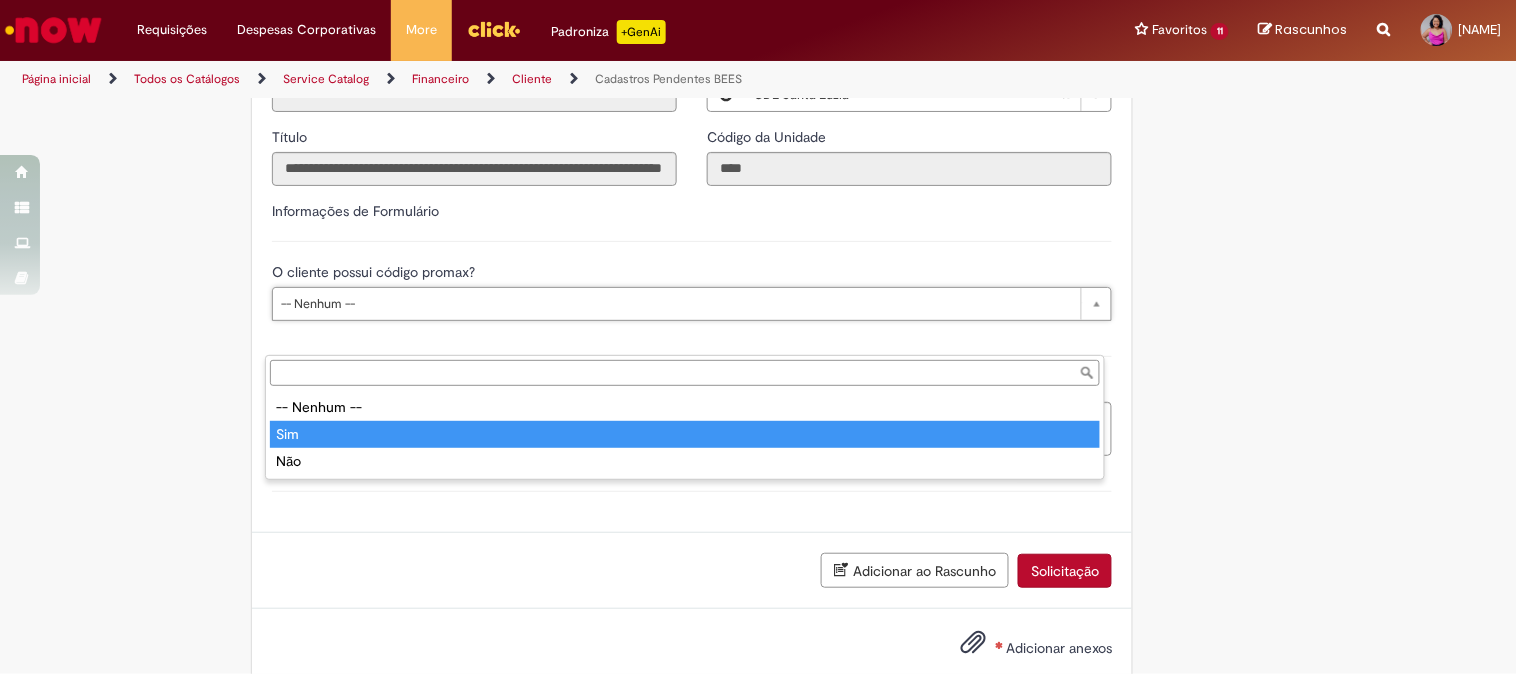 type on "***" 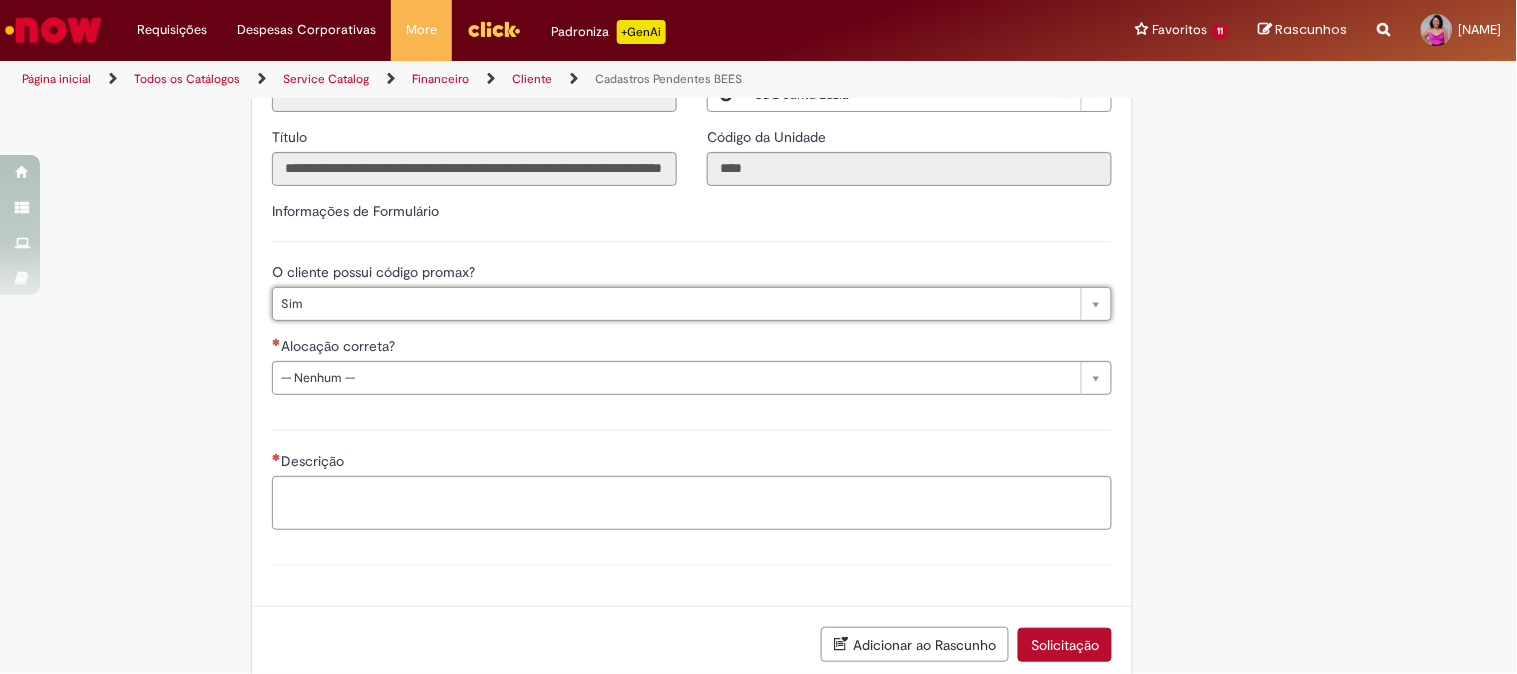 scroll, scrollTop: 713, scrollLeft: 0, axis: vertical 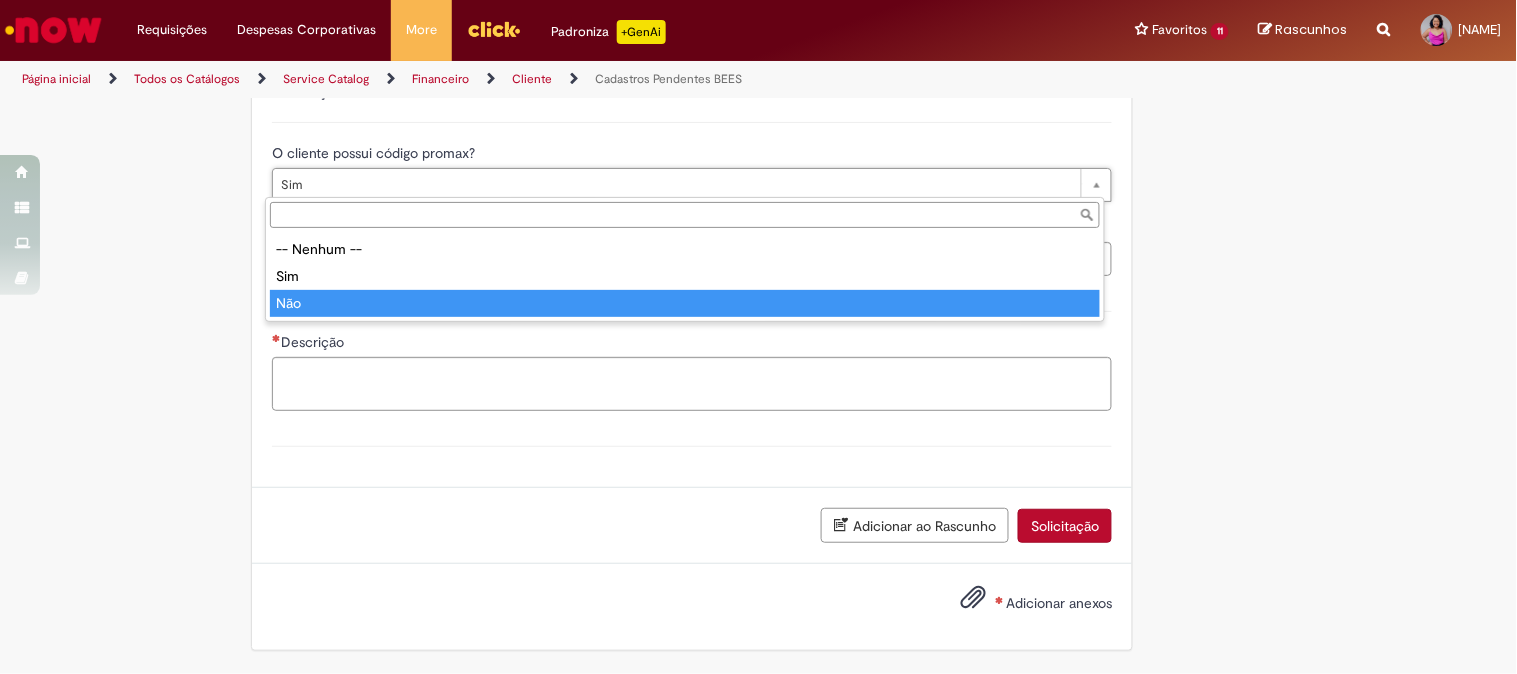 type on "***" 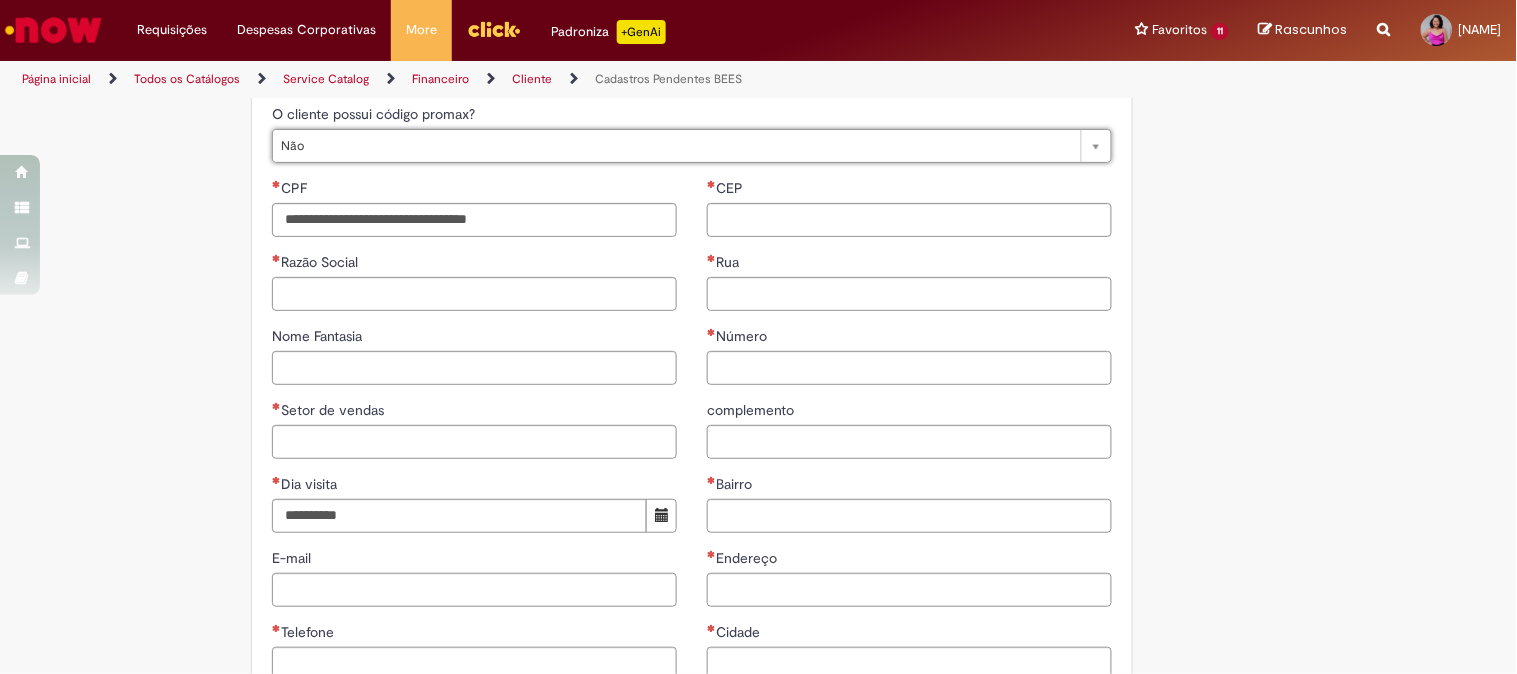 scroll, scrollTop: 0, scrollLeft: 21, axis: horizontal 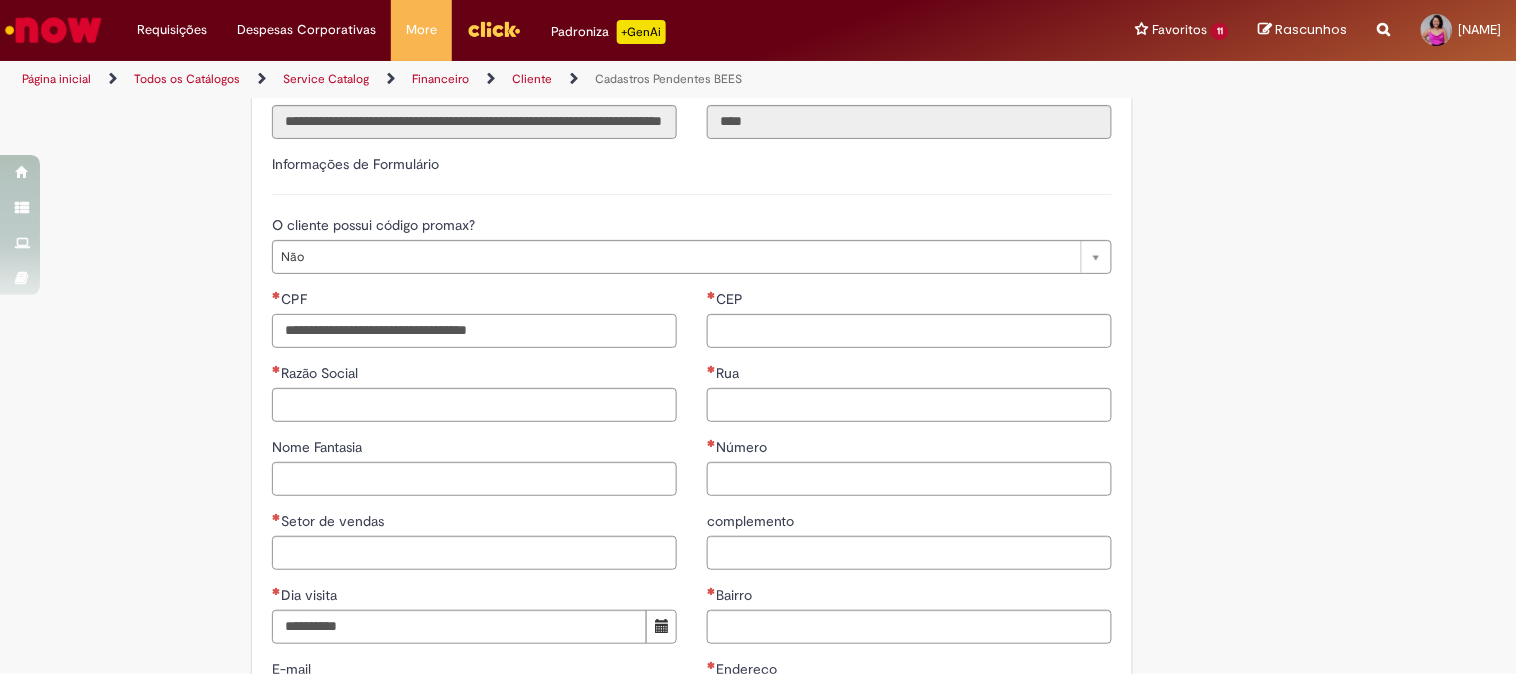 click on "CPF" at bounding box center (474, 331) 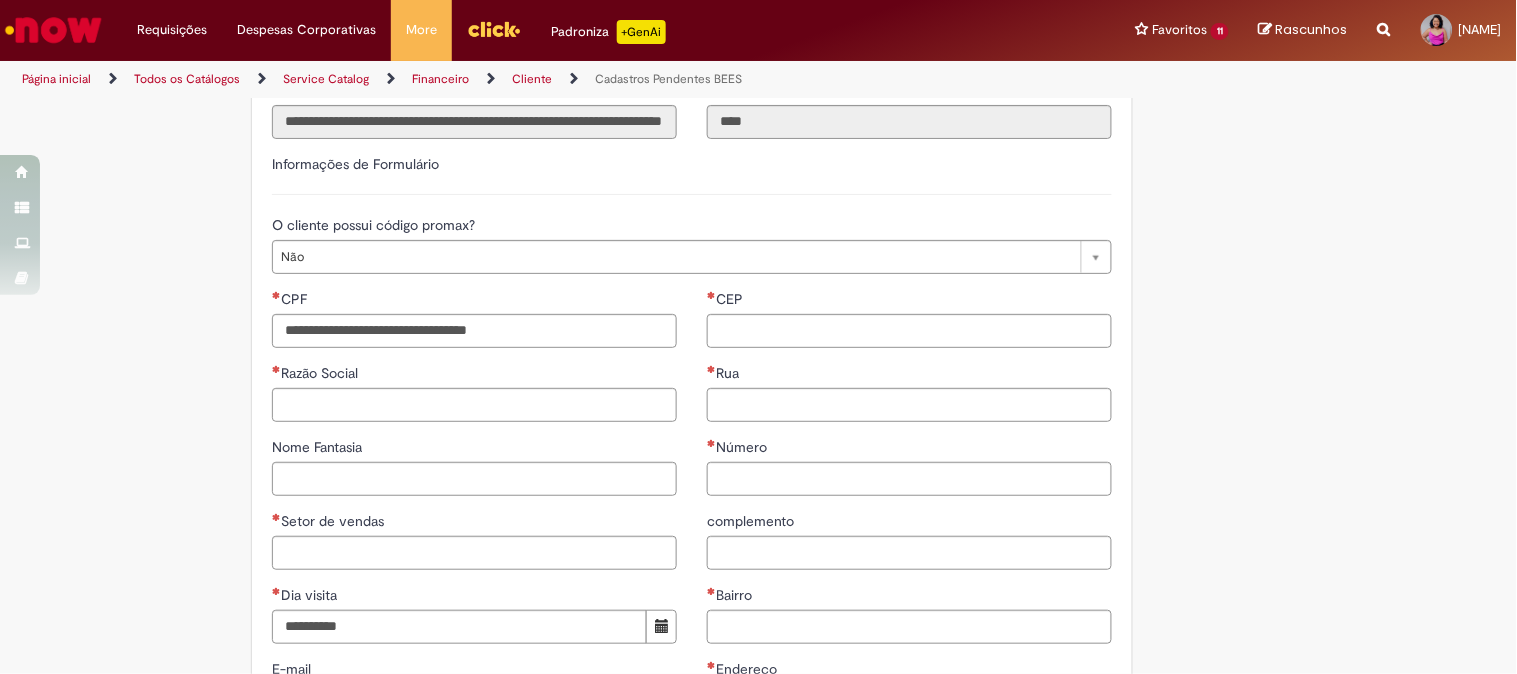 click on "Tire dúvidas com LupiAssist    +GenAI
Oi! Eu sou LupiAssist, uma Inteligência Artificial Generativa em constante aprendizado   Meu conteúdo é monitorado para trazer uma melhor experiência
Dúvidas comuns:
Só mais um instante, estou consultando nossas bases de conhecimento  e escrevendo a melhor resposta pra você!
Title
Lorem ipsum dolor sit amet    Fazer uma nova pergunta
Gerei esta resposta utilizando IA Generativa em conjunto com os nossos padrões. Em caso de divergência, os documentos oficiais prevalecerão.
Saiba mais em:
Ou ligue para:
E aí, te ajudei?
Sim, obrigado!" at bounding box center (758, 418) 